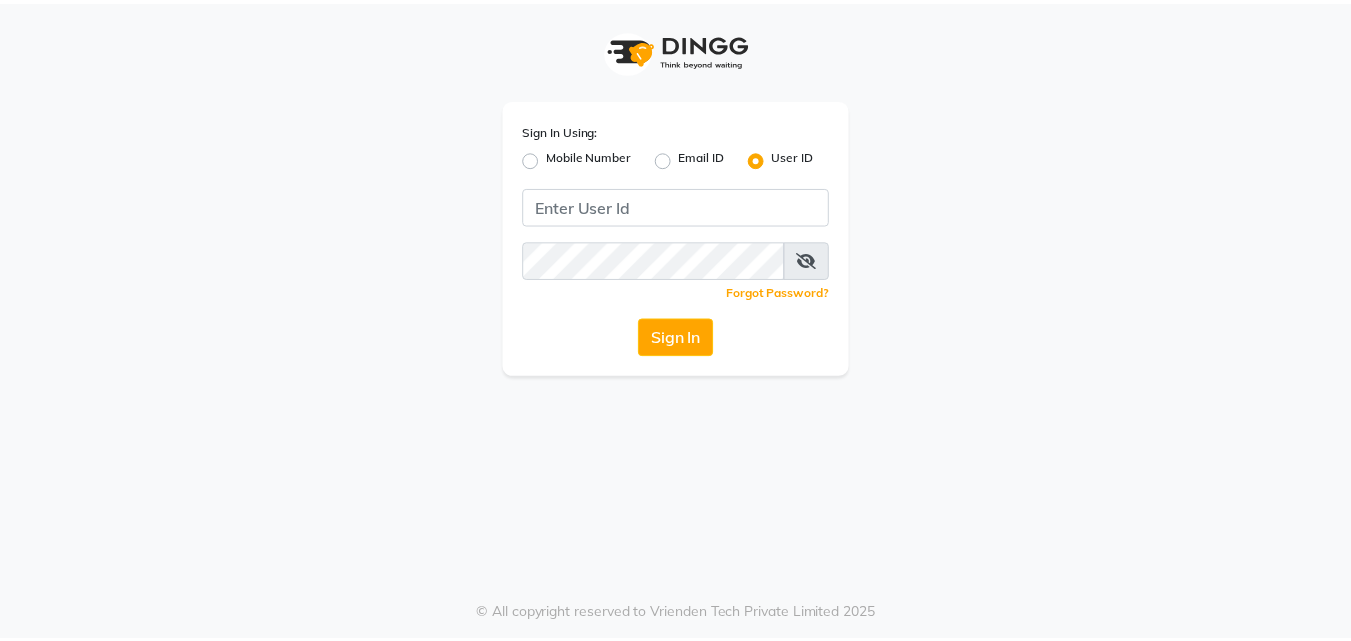 scroll, scrollTop: 0, scrollLeft: 0, axis: both 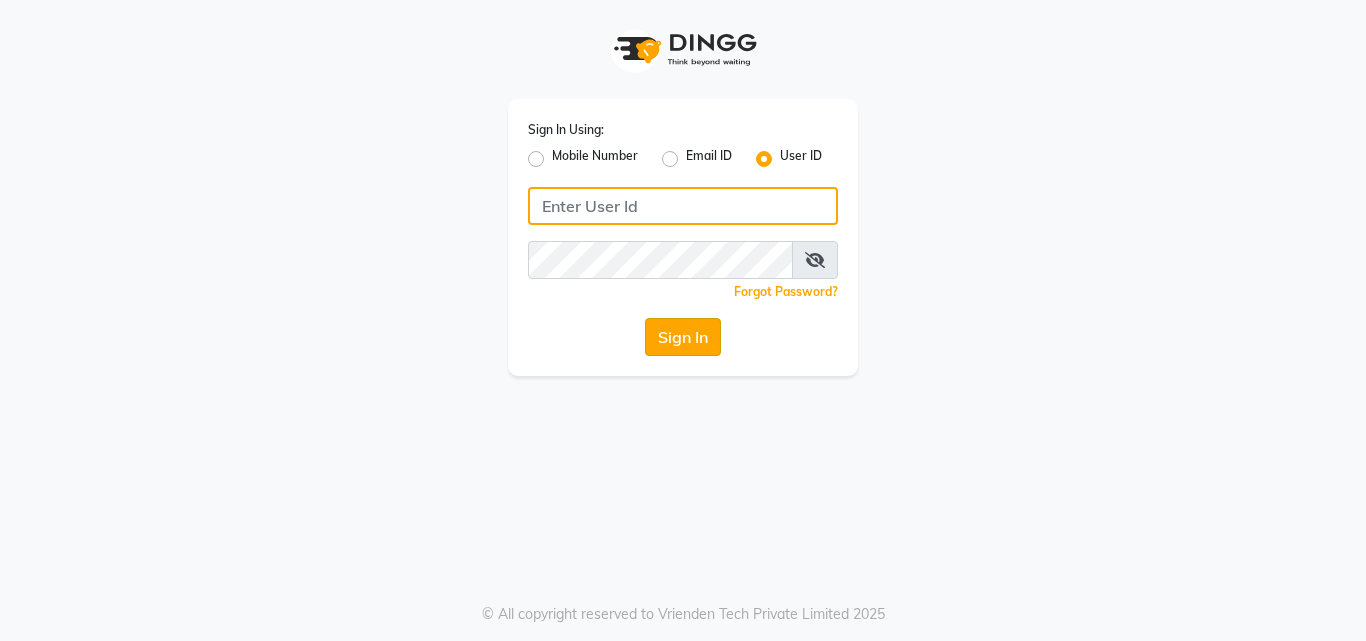 type on "[EMAIL]" 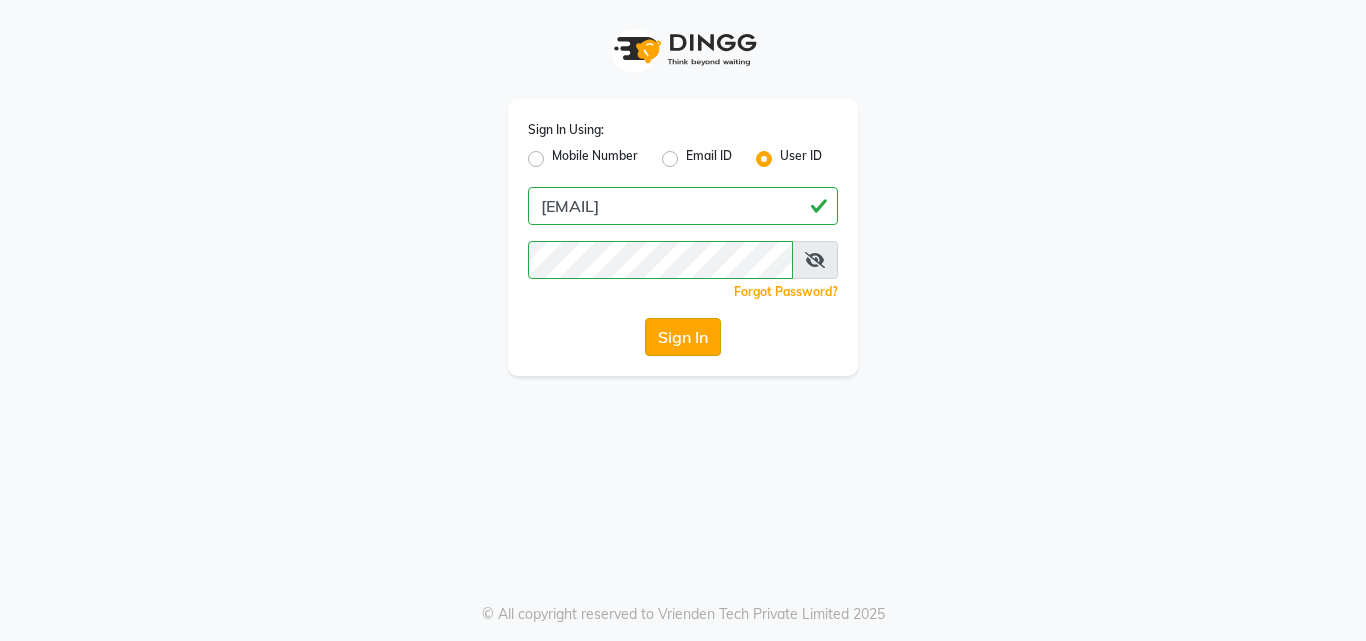 click on "Sign In" 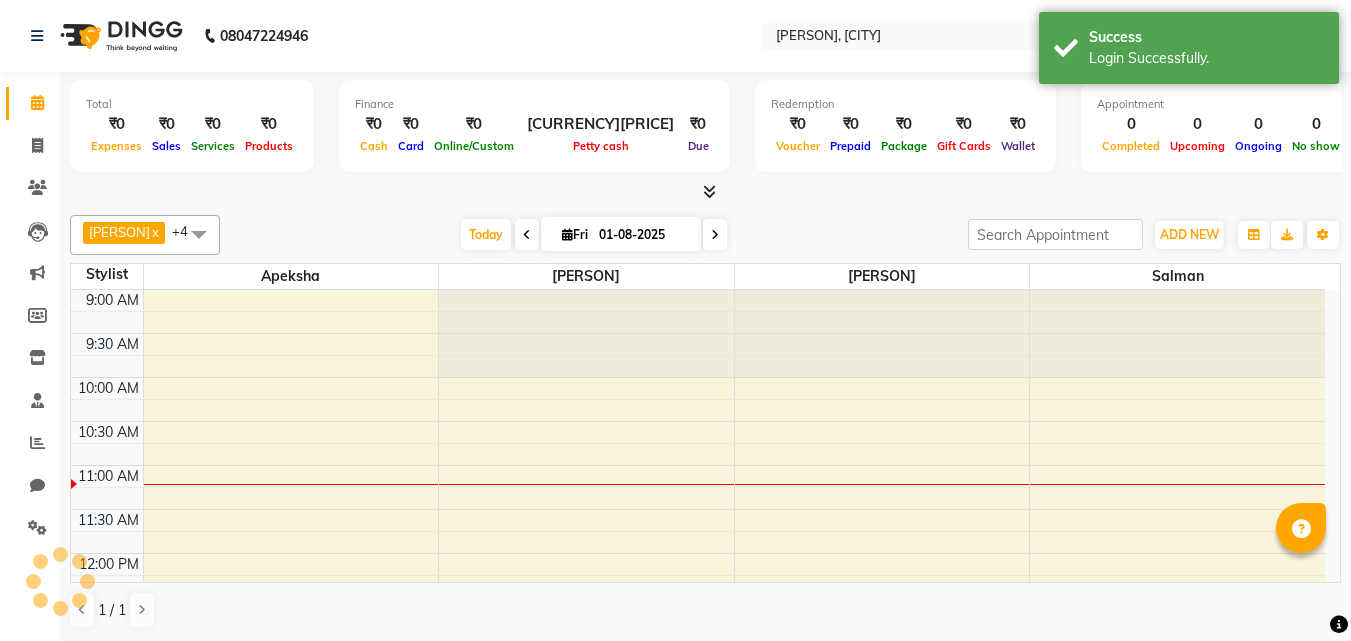 scroll, scrollTop: 0, scrollLeft: 0, axis: both 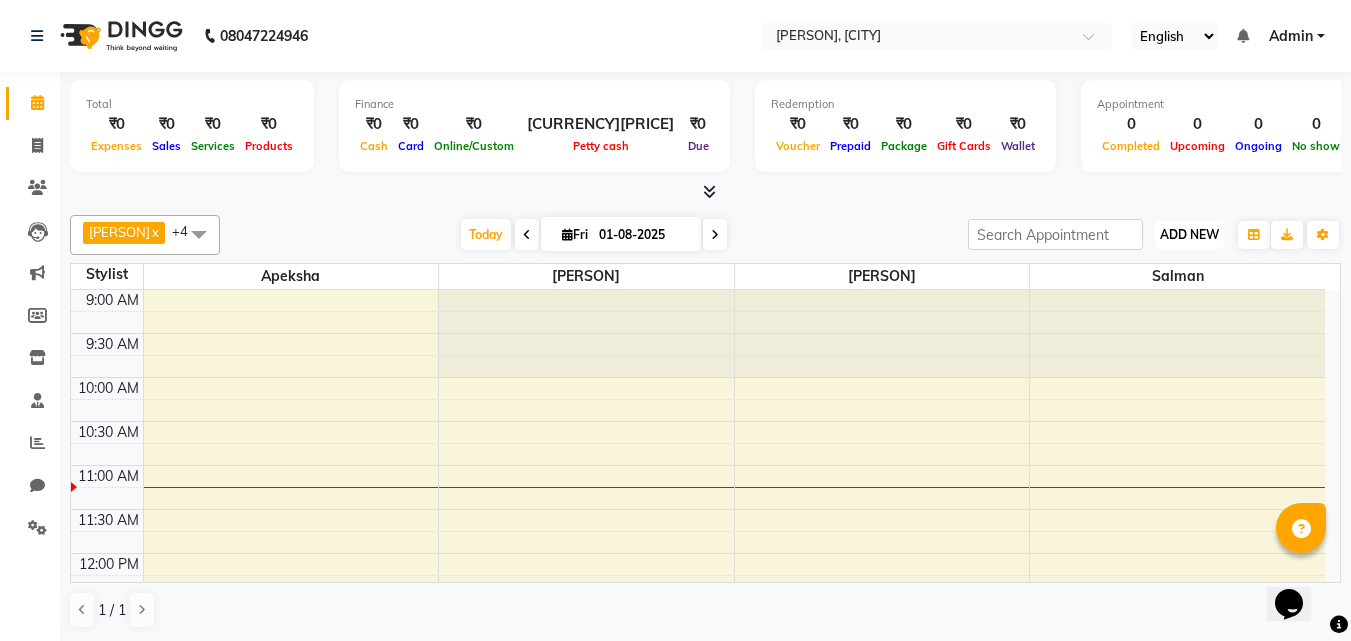click on "ADD NEW" at bounding box center (1189, 234) 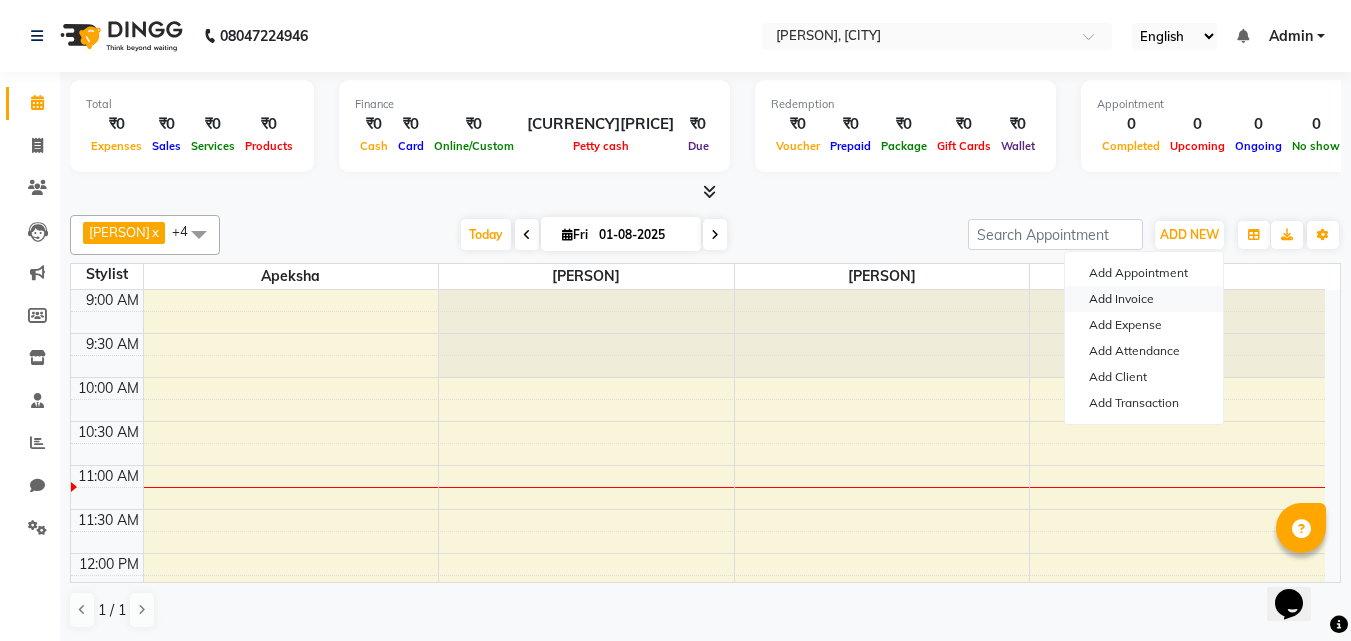 click on "Add Invoice" at bounding box center [1144, 299] 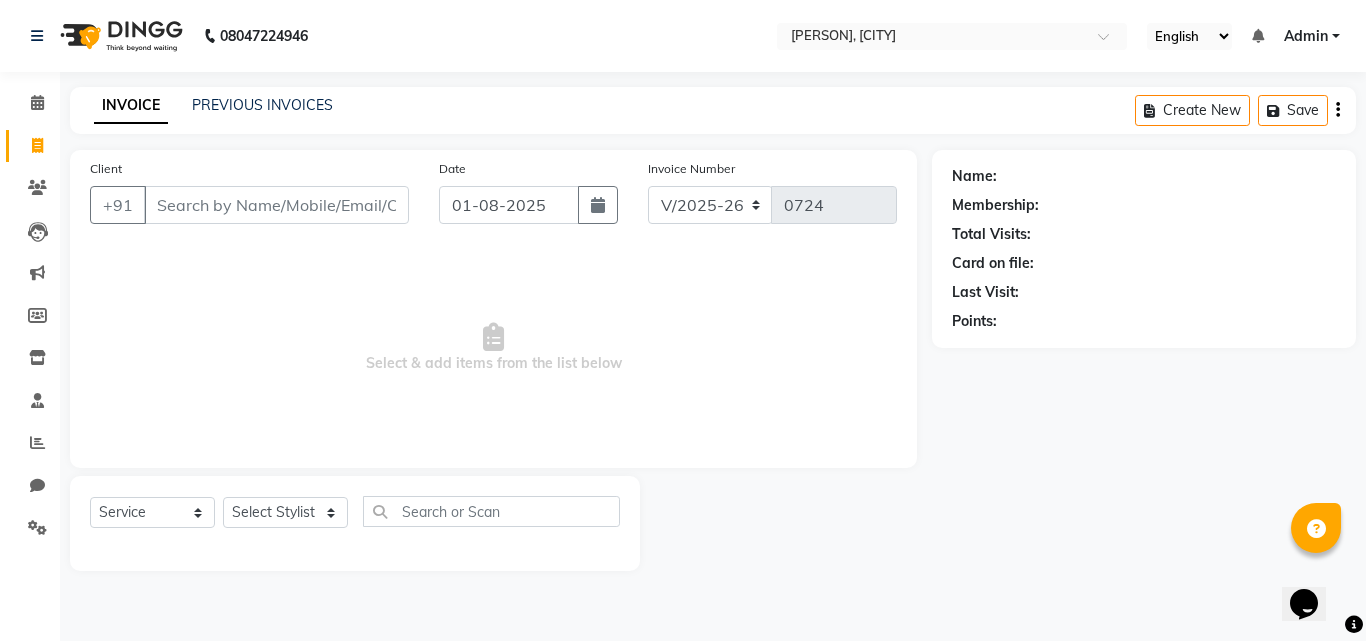 click on "Client" at bounding box center [276, 205] 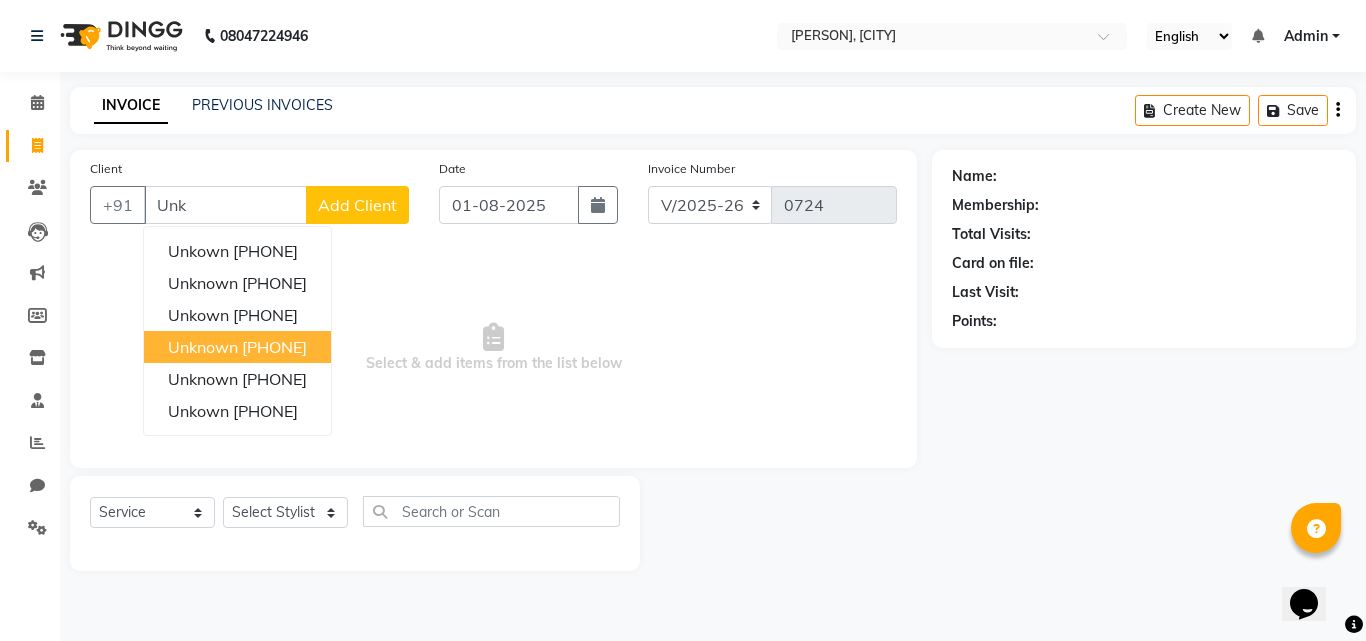 click on "unknown [PHONE]" at bounding box center (237, 347) 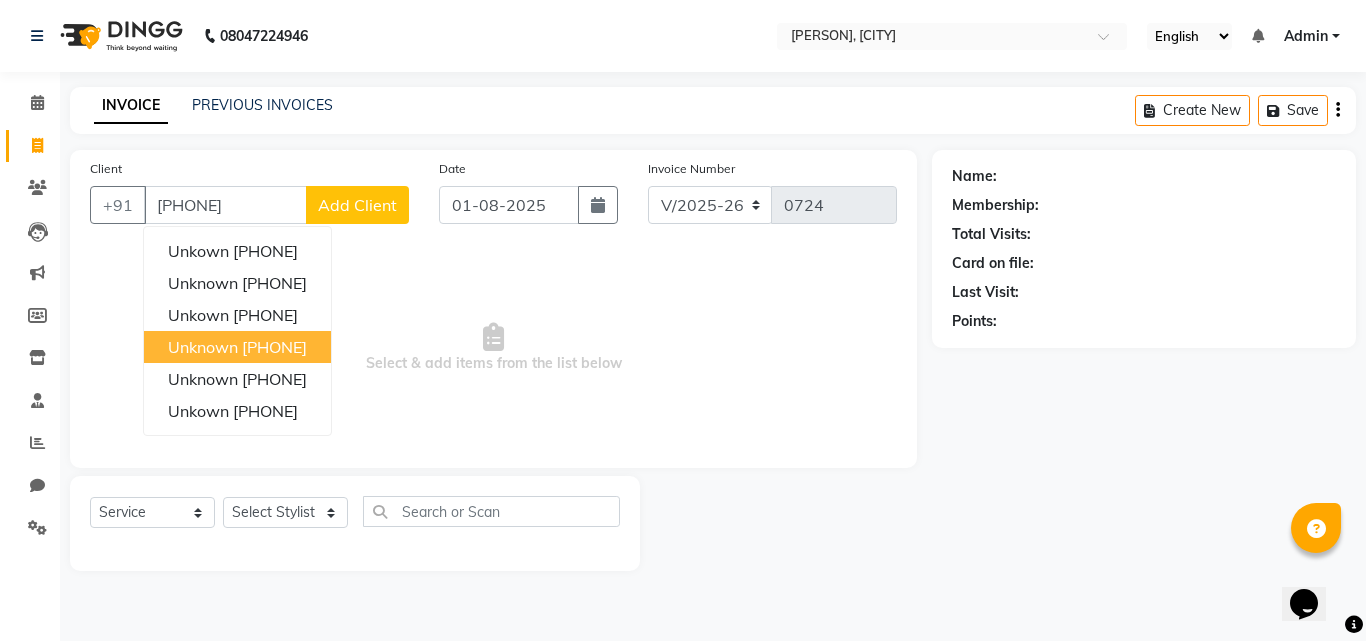 type on "[PHONE]" 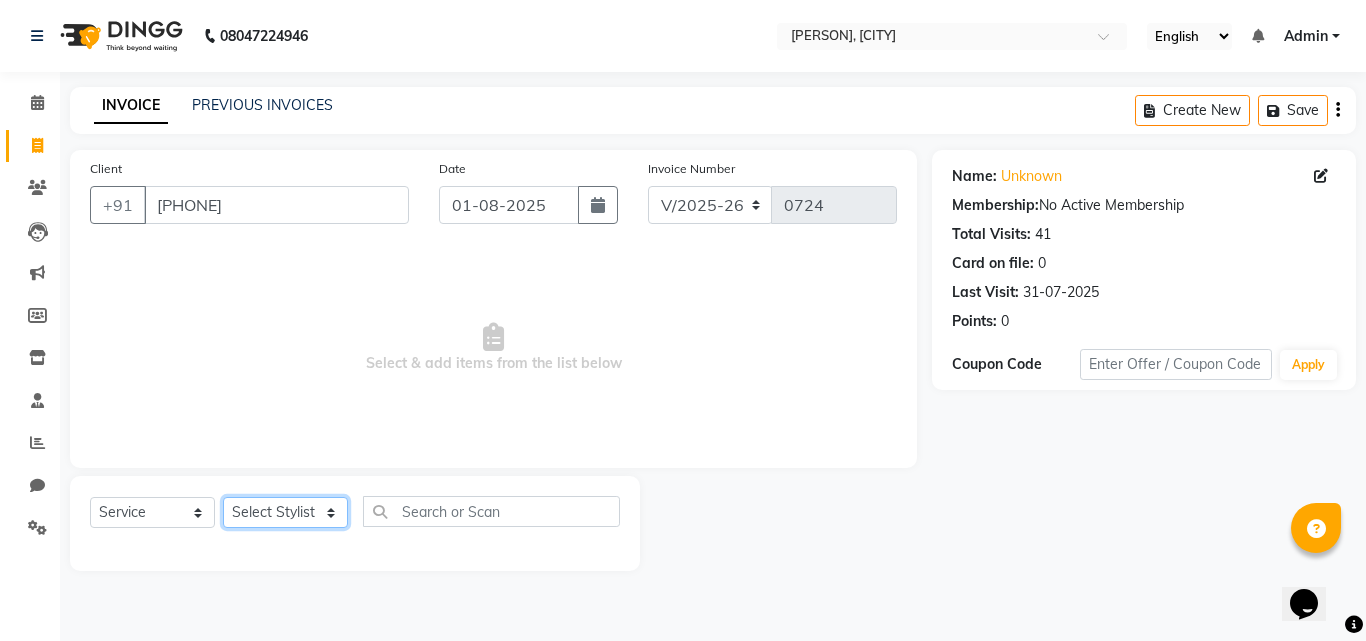click on "Select Stylist [PERSON] [PERSON] [PERSON] [PERSON] [PERSON]" 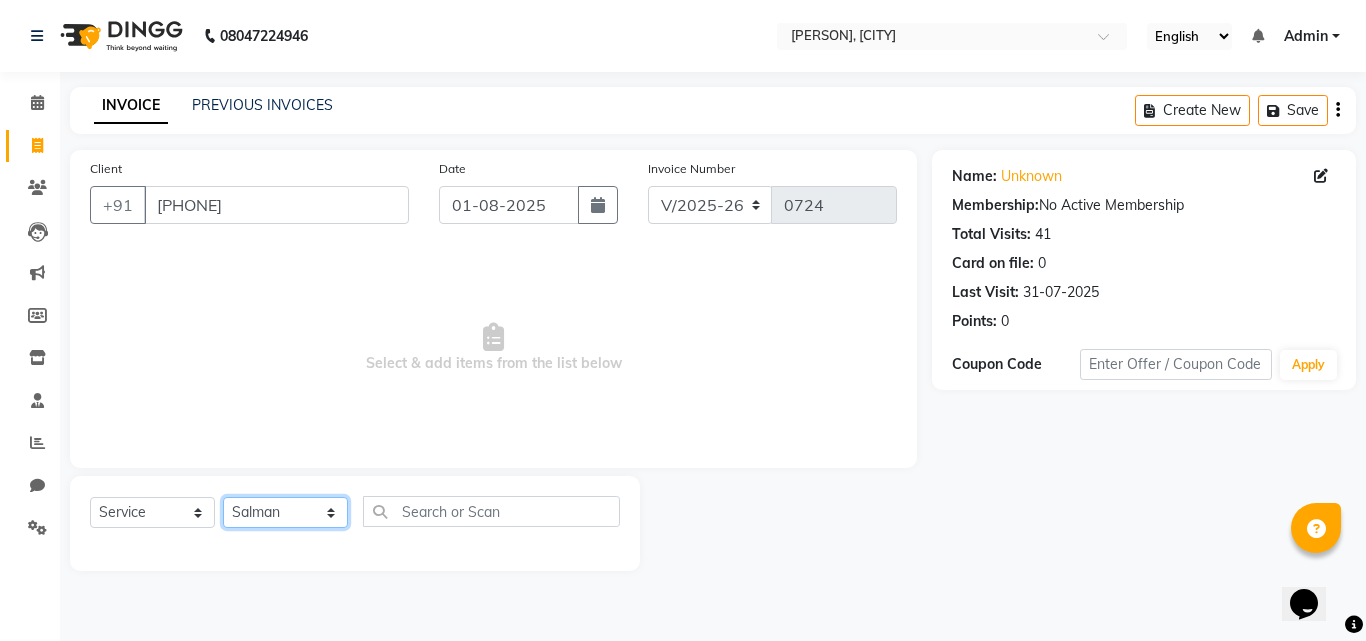 click on "Select Stylist [PERSON] [PERSON] [PERSON] [PERSON] [PERSON]" 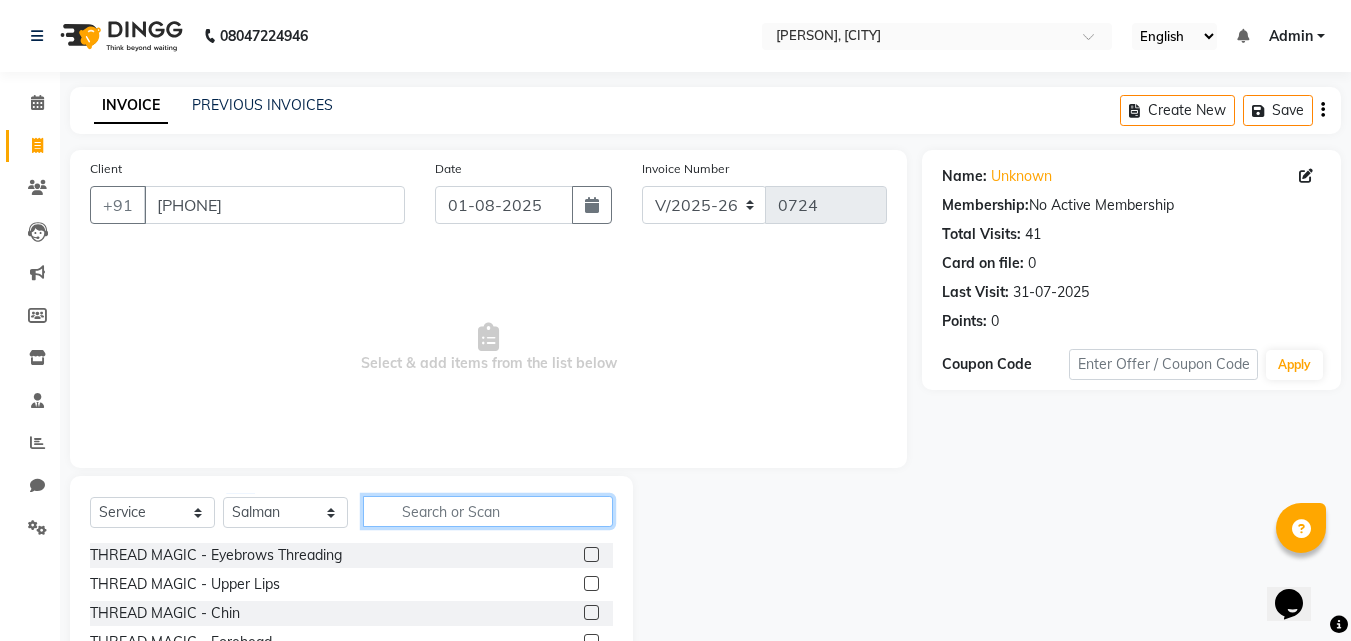 click 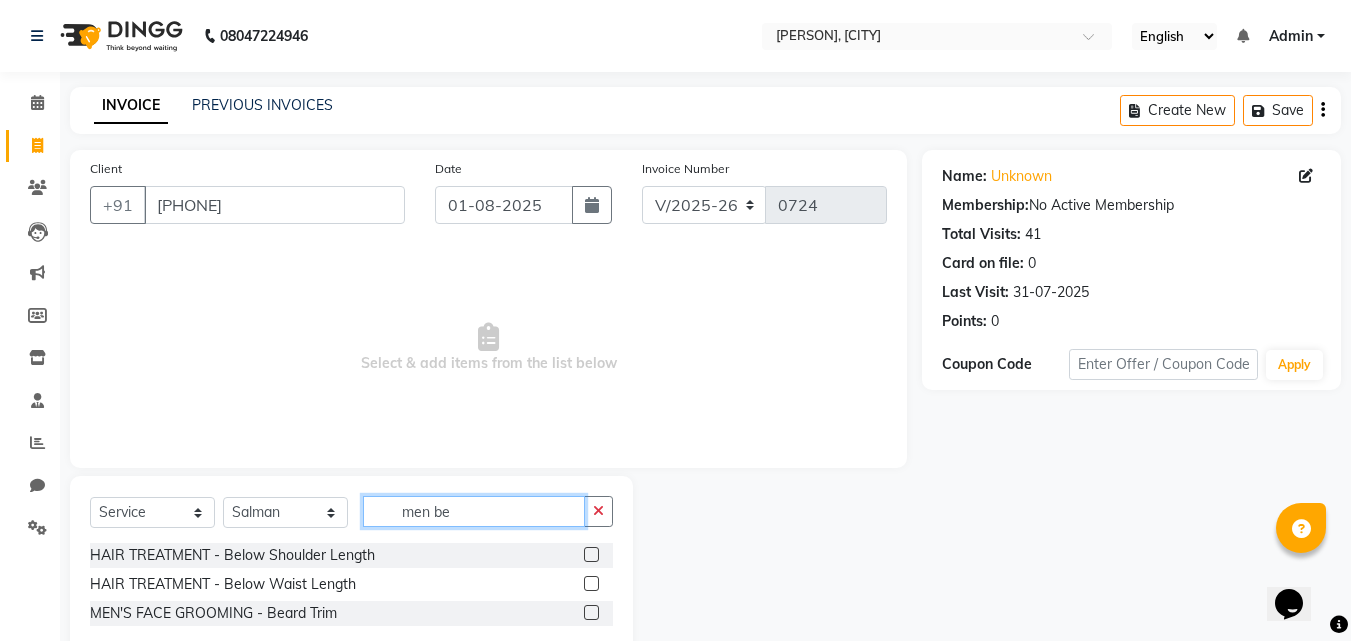 type on "men be" 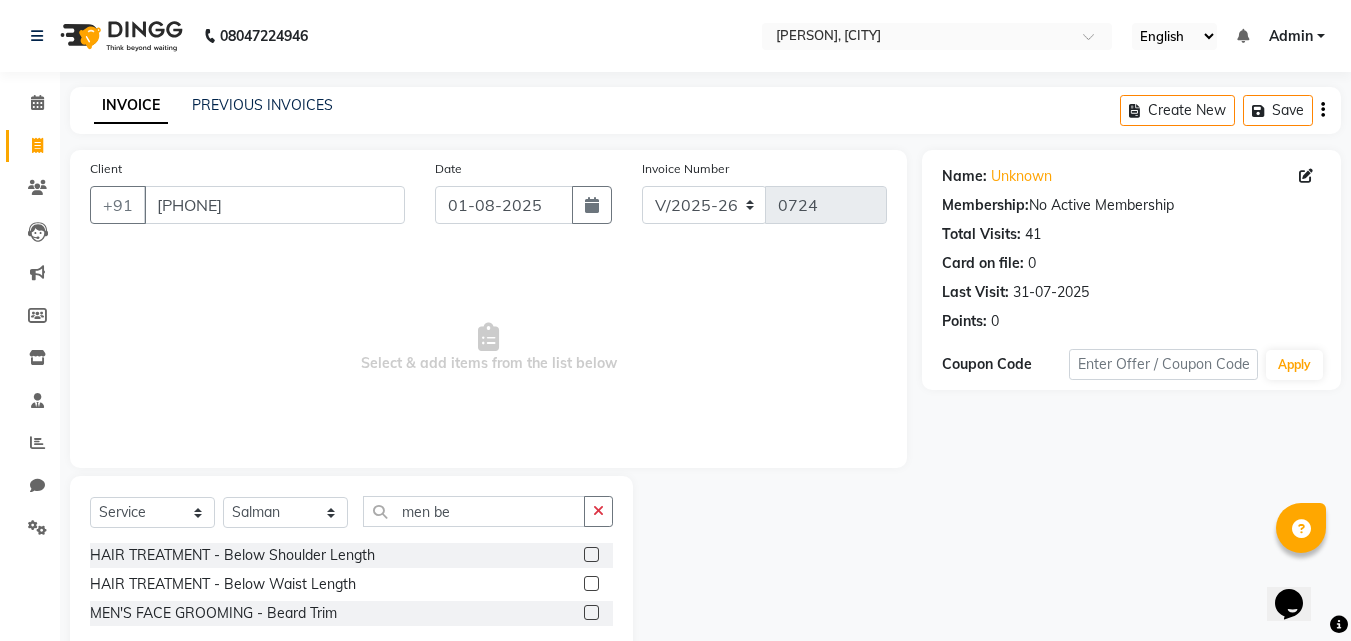 click 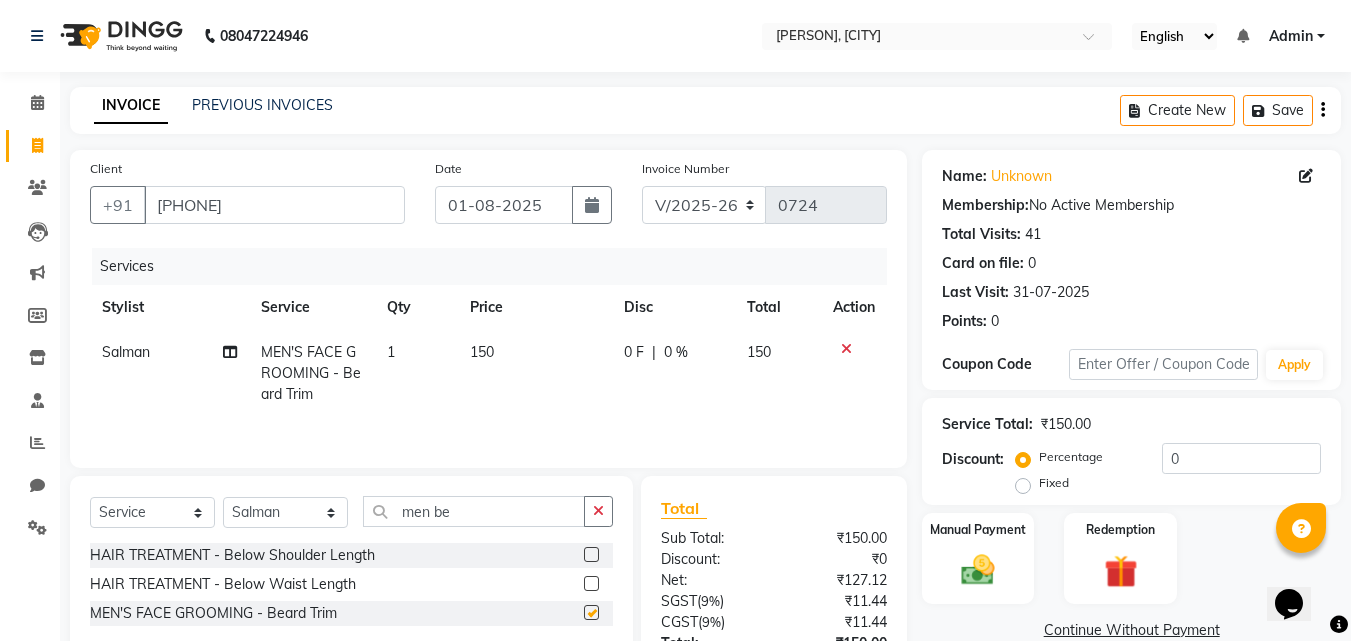 checkbox on "false" 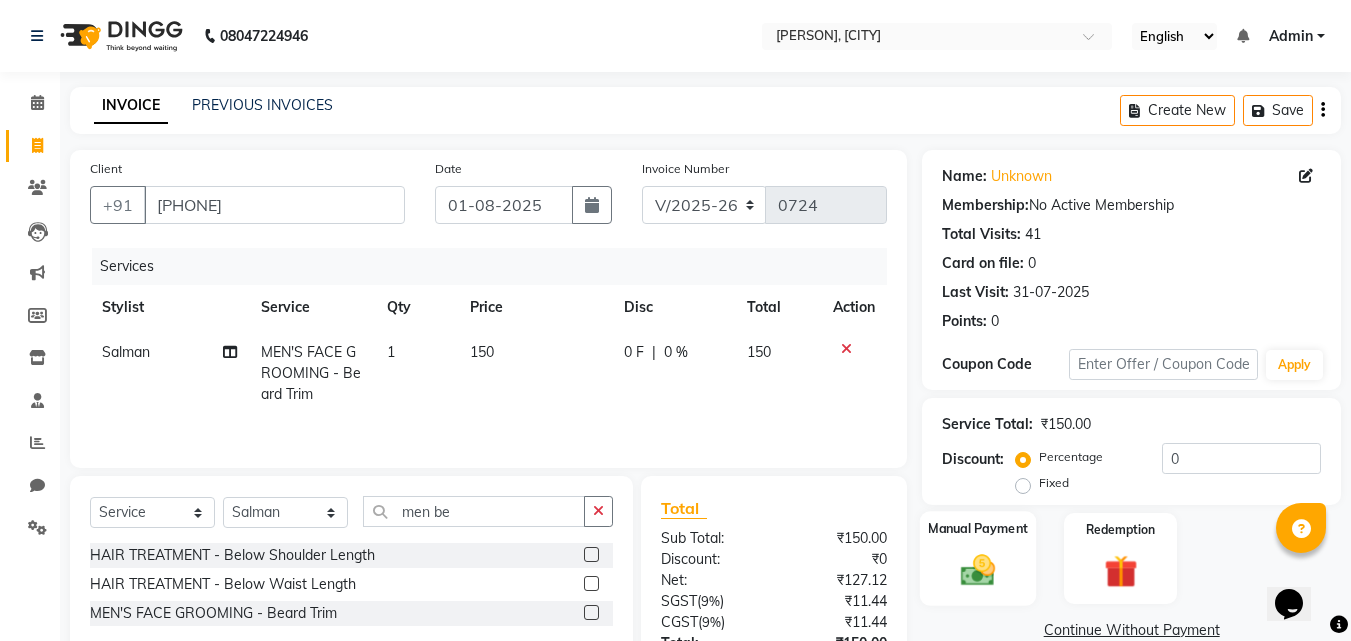 click 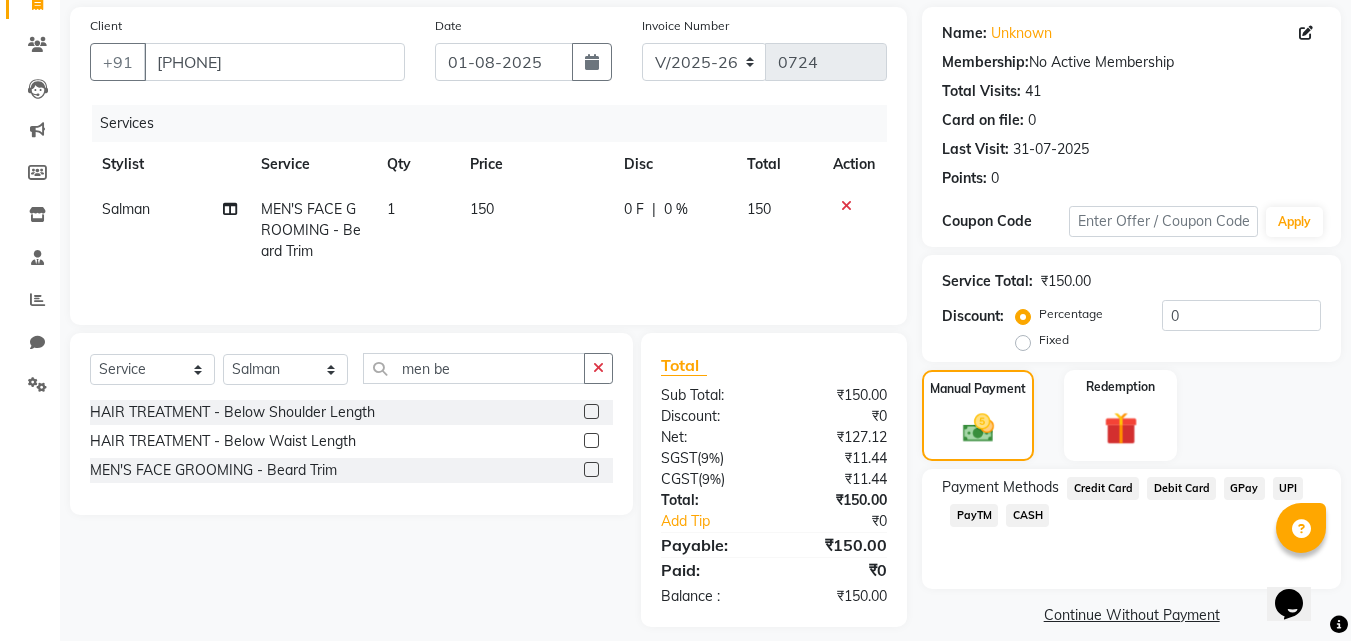 scroll, scrollTop: 162, scrollLeft: 0, axis: vertical 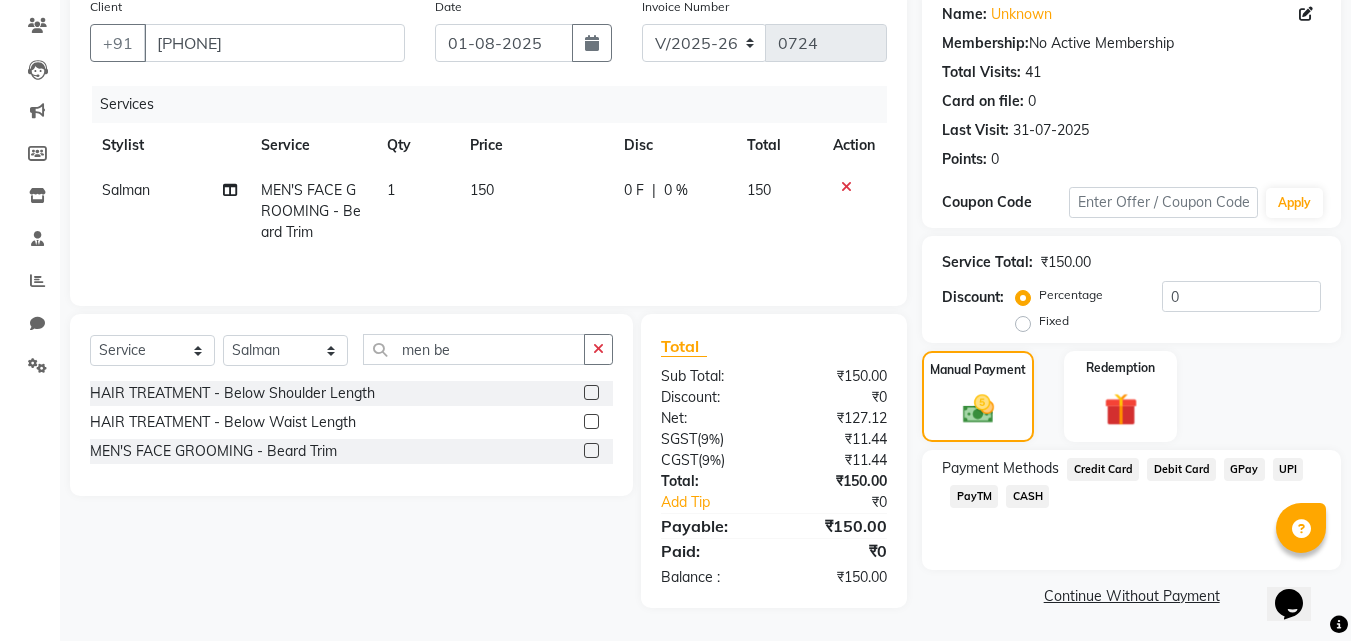 click on "GPay" 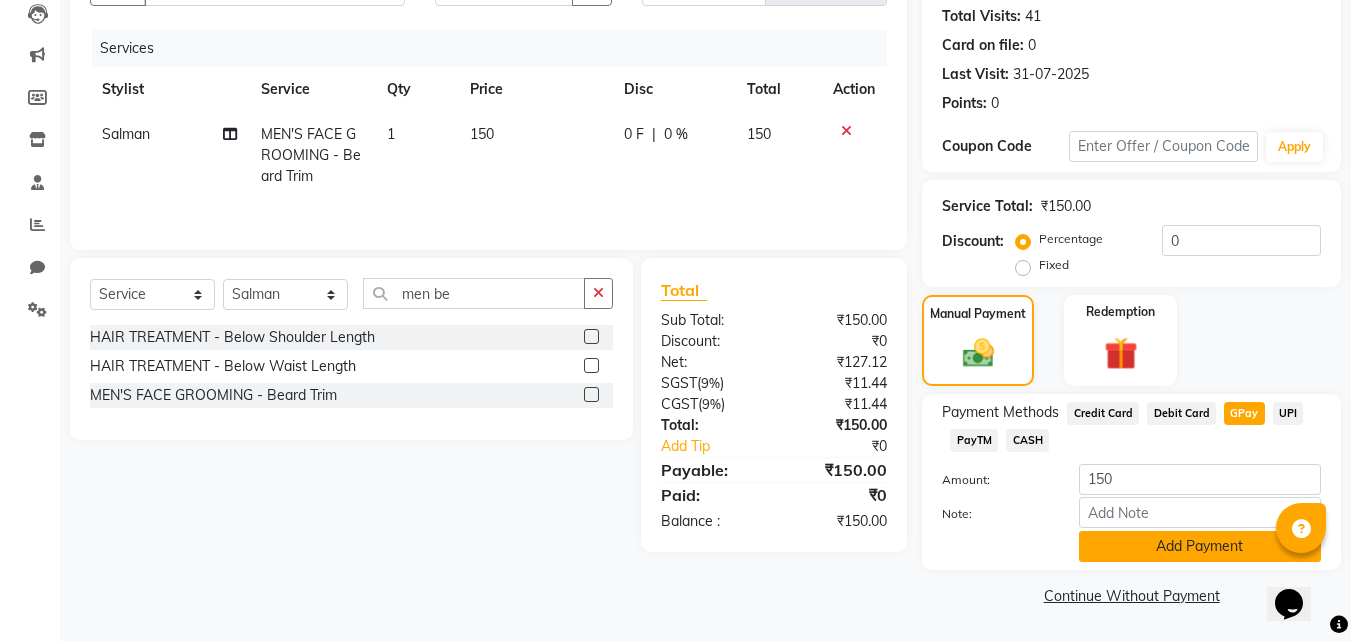 click on "Add Payment" 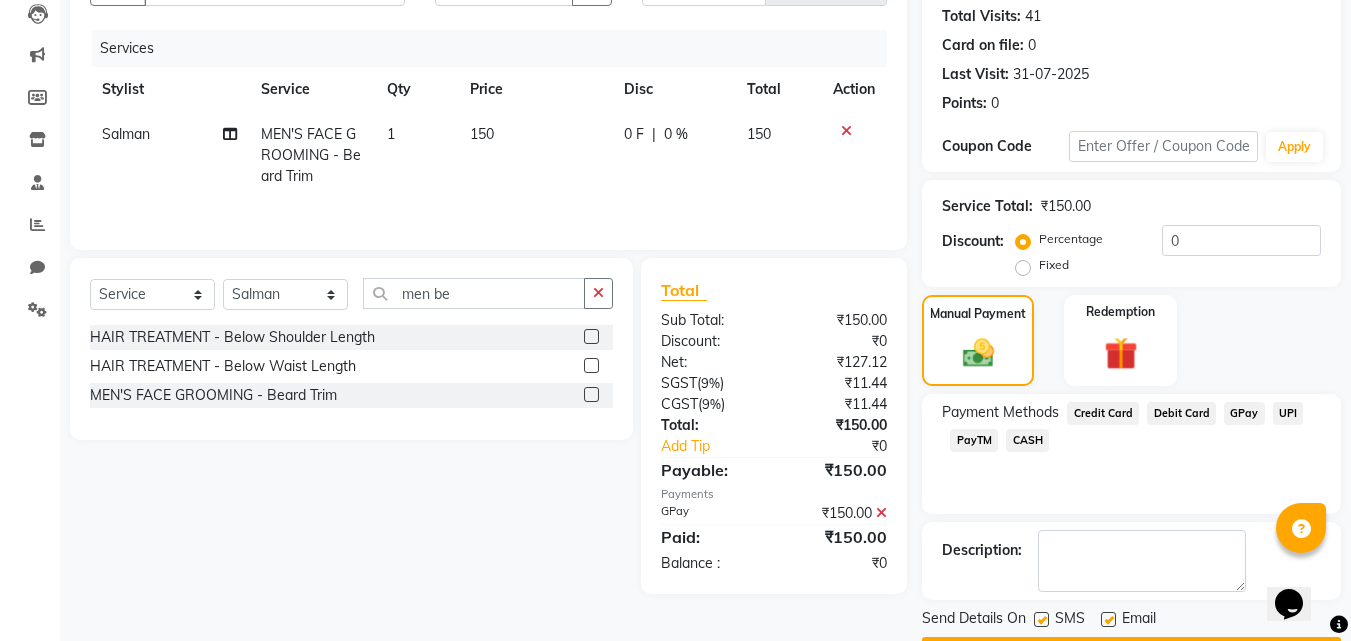 scroll, scrollTop: 275, scrollLeft: 0, axis: vertical 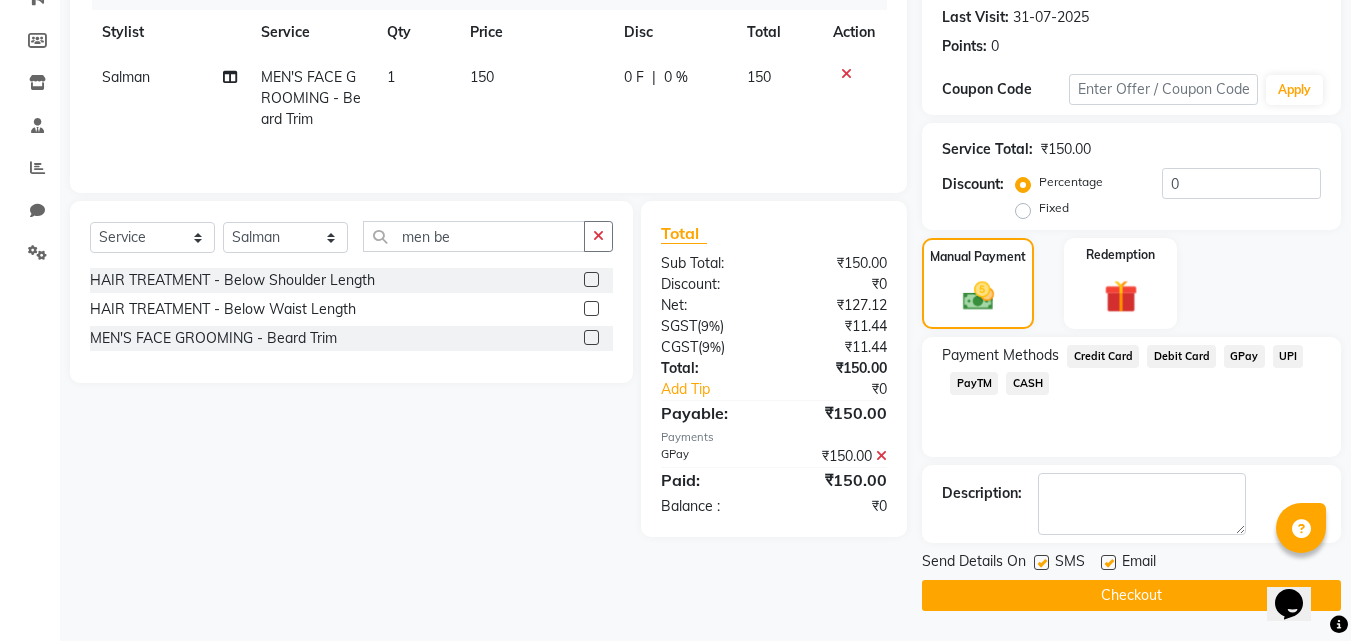 click on "Checkout" 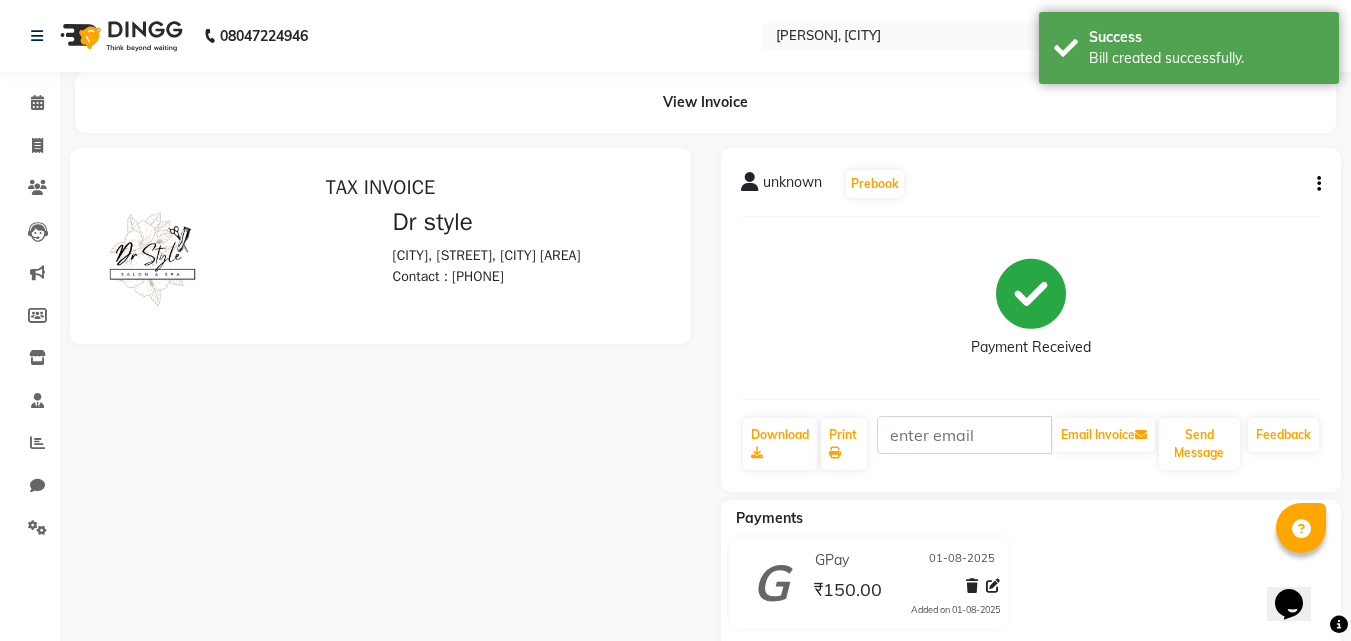 scroll, scrollTop: 0, scrollLeft: 0, axis: both 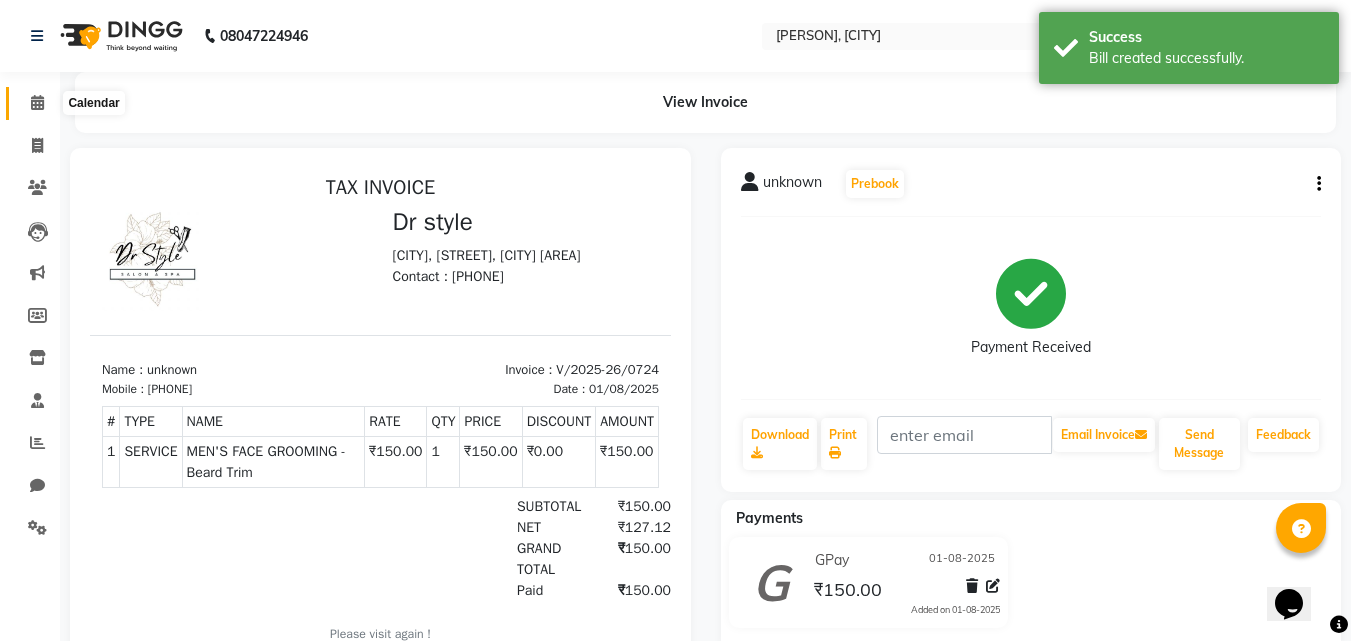 click 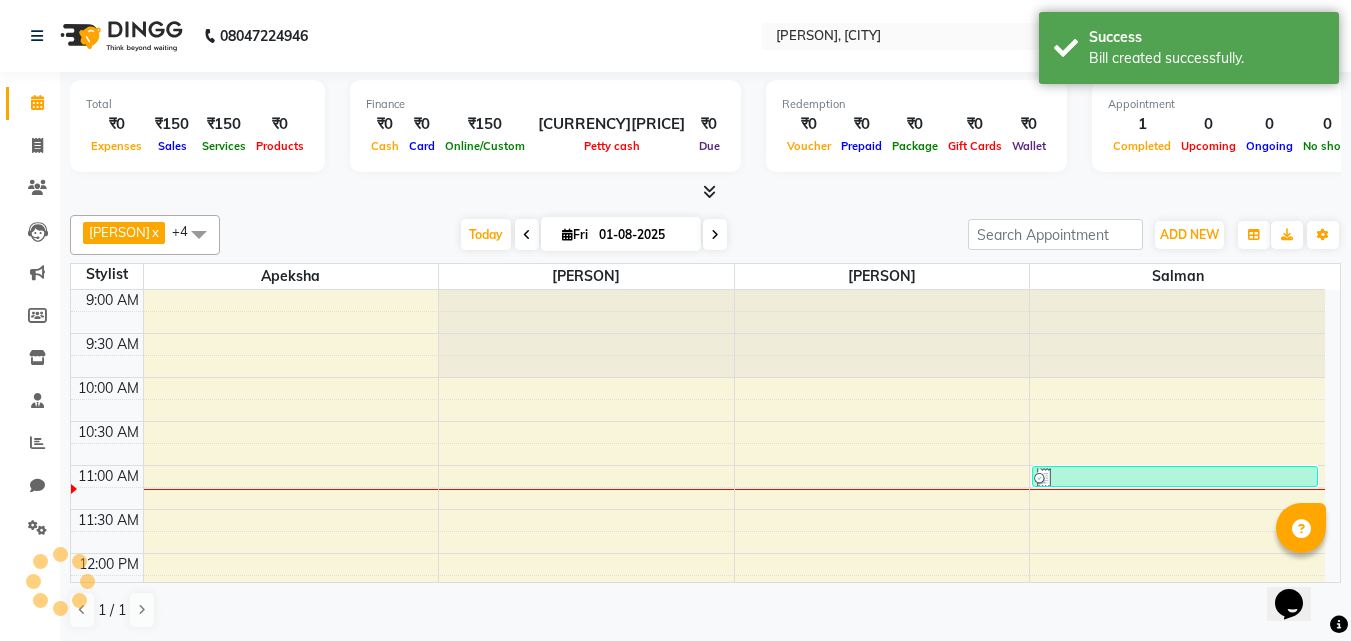scroll, scrollTop: 0, scrollLeft: 0, axis: both 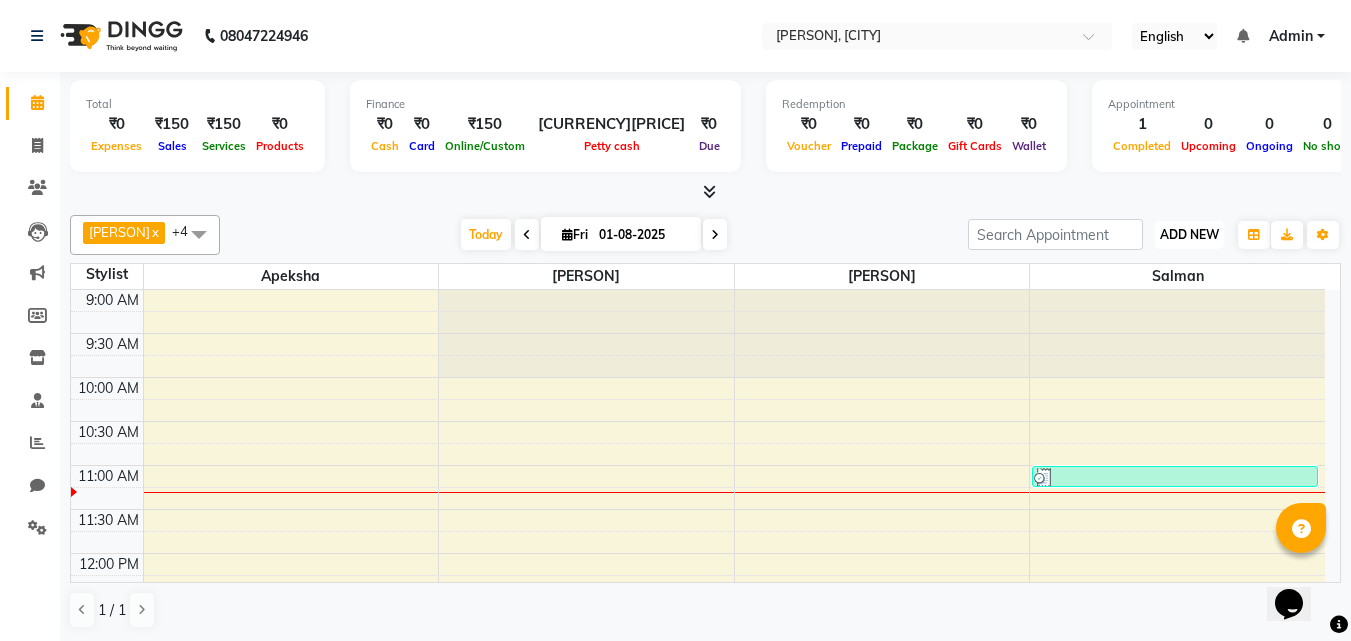 click on "ADD NEW" at bounding box center (1189, 234) 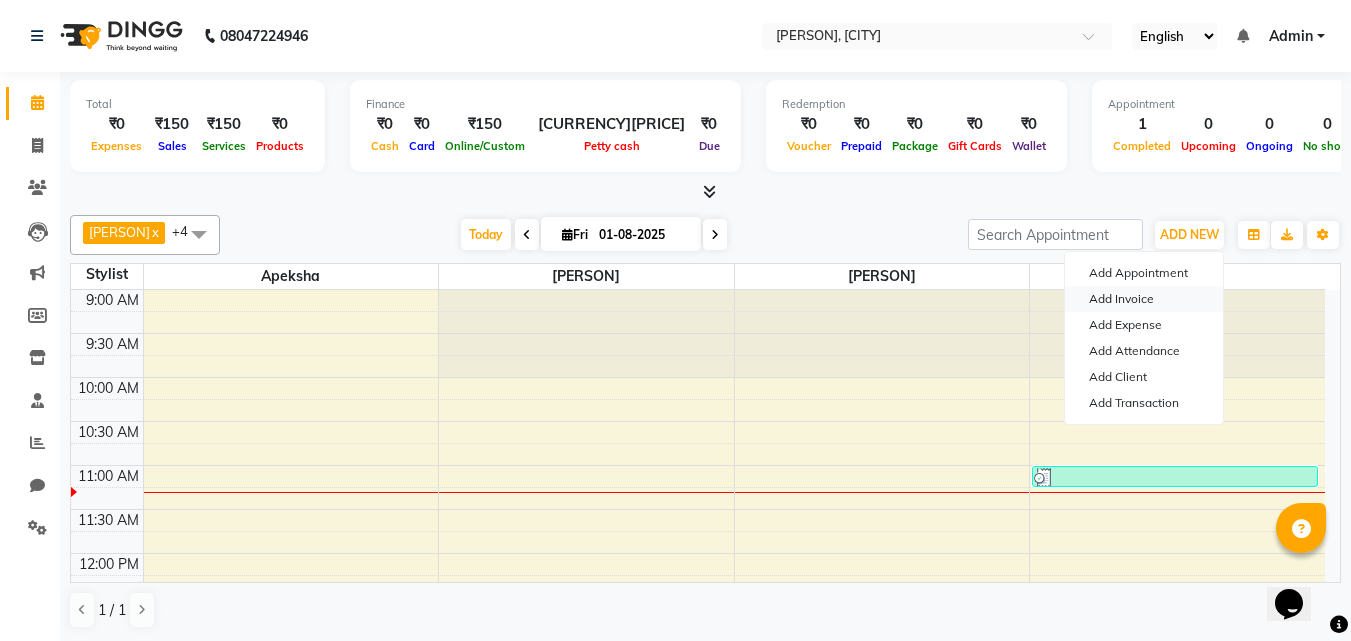 click on "Add Invoice" at bounding box center [1144, 299] 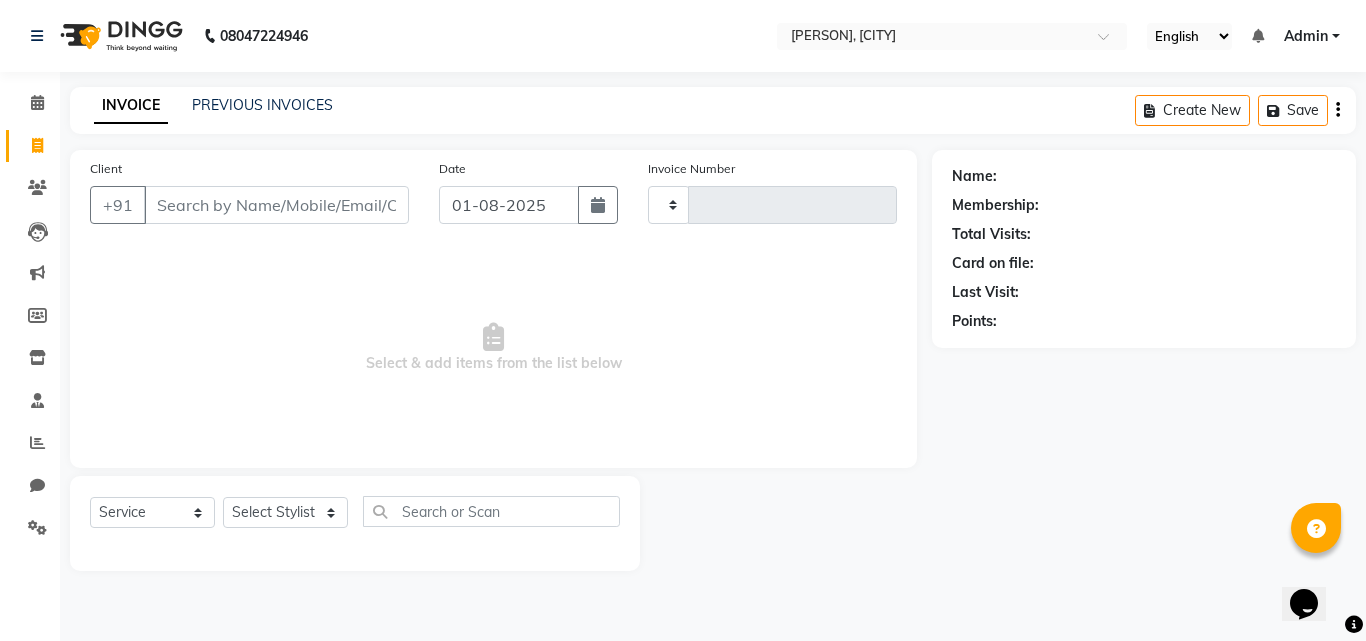 type on "0725" 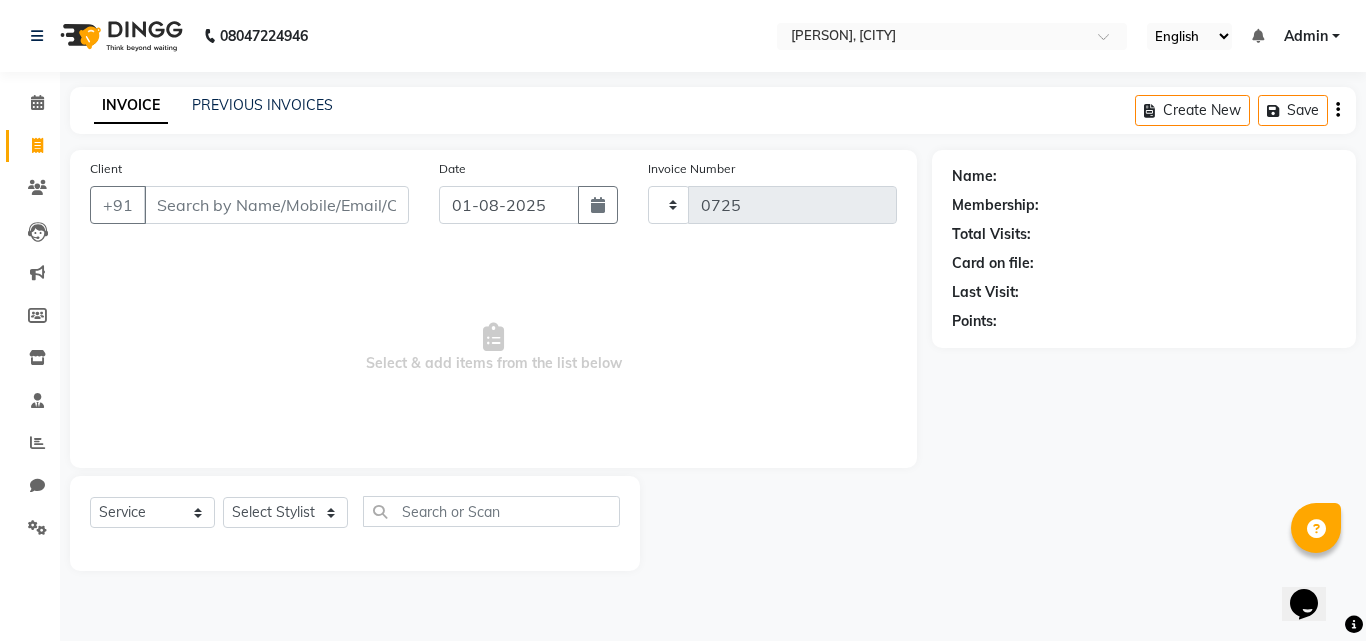 select on "7832" 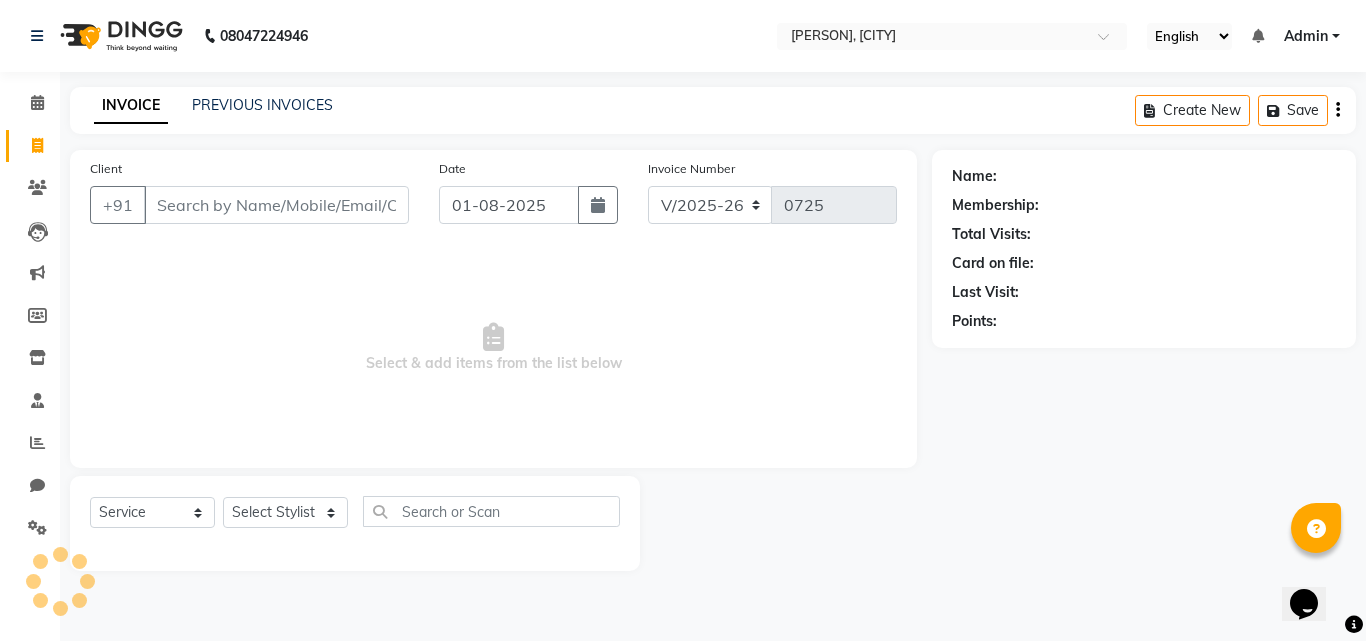 click on "Client" at bounding box center [276, 205] 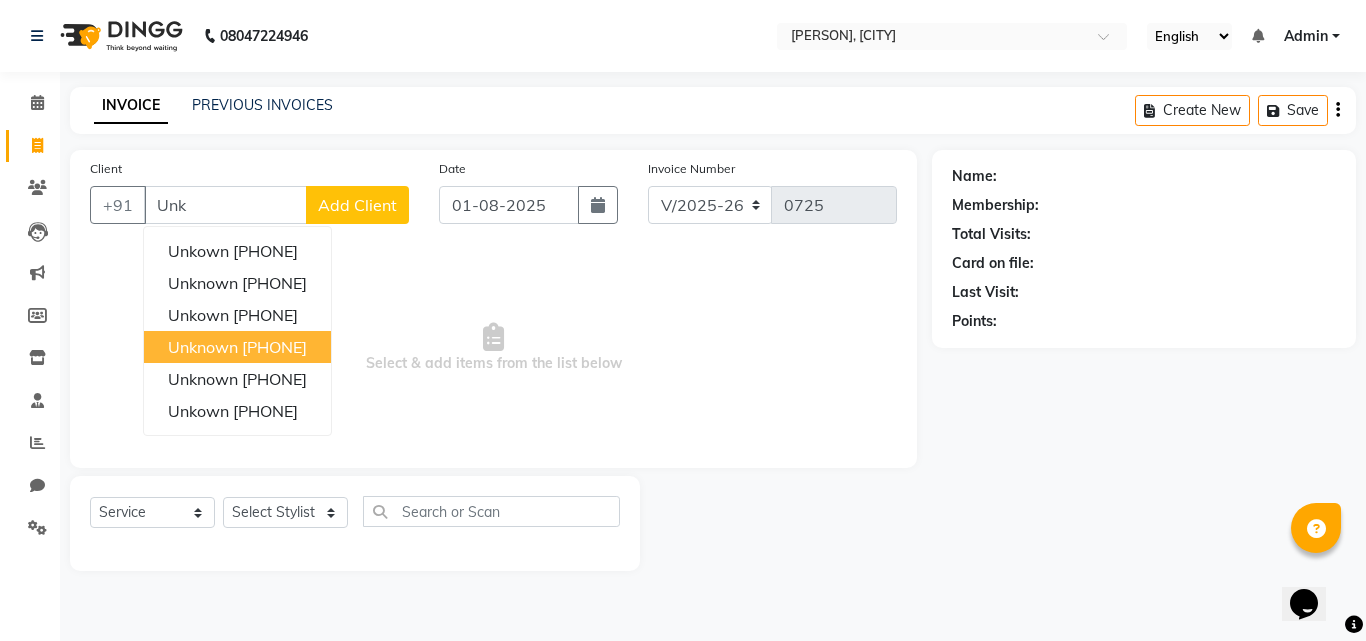 click on "[PHONE]" at bounding box center (274, 347) 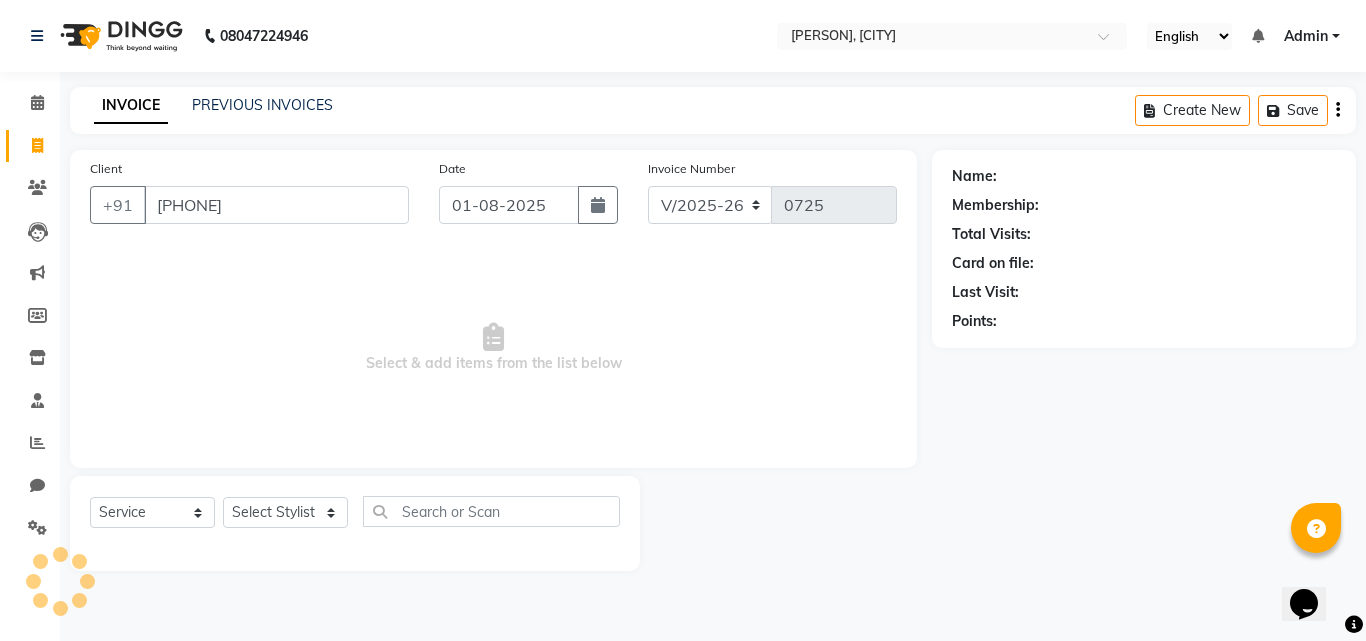 type on "[PHONE]" 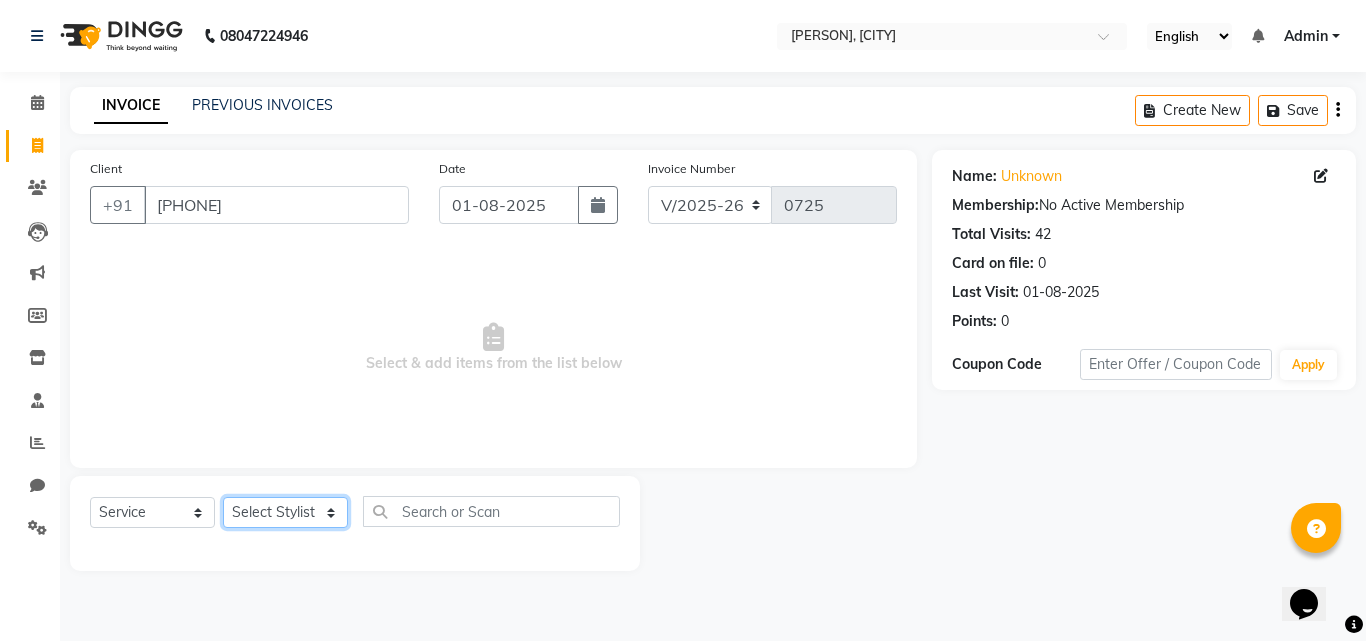 click on "Select Stylist [PERSON] [PERSON] [PERSON] [PERSON] [PERSON]" 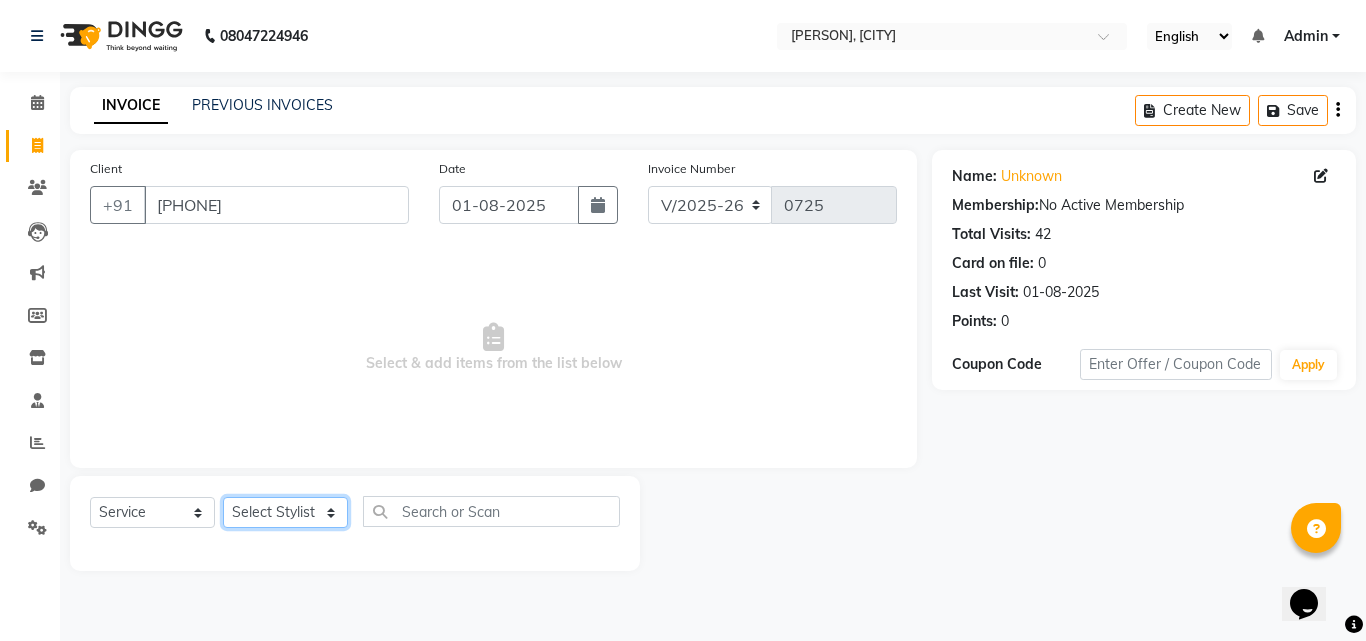 select on "[NUMBER]" 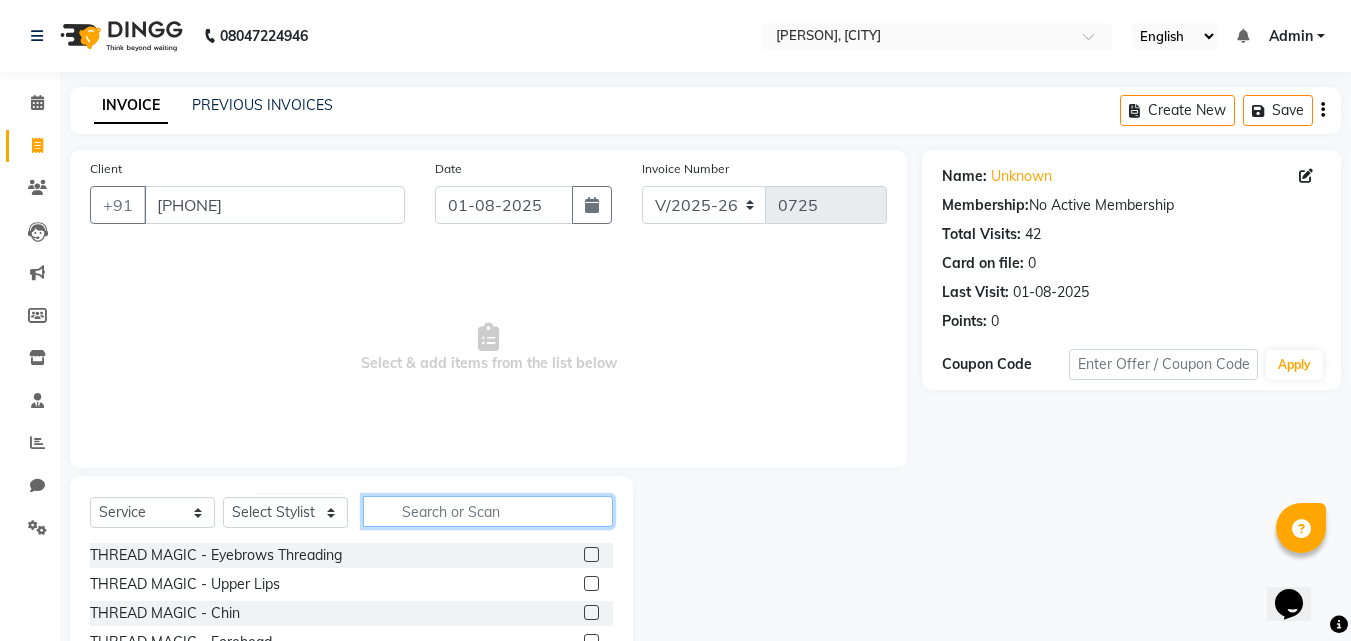 click 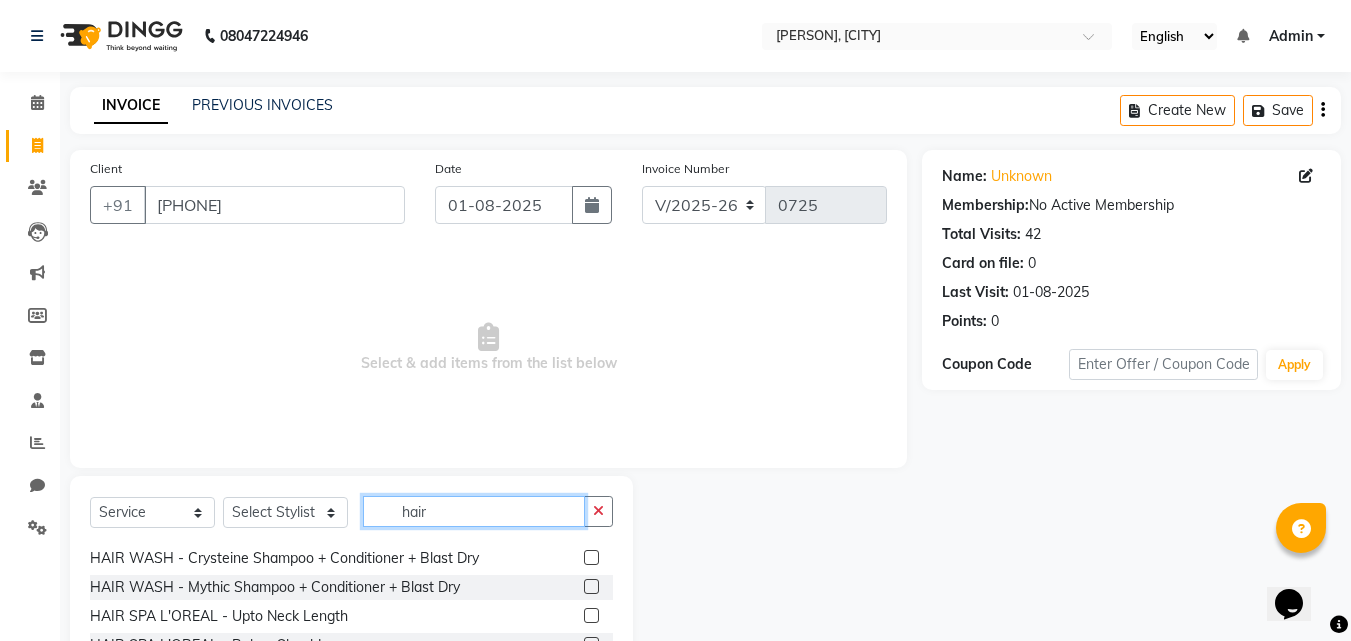 scroll, scrollTop: 0, scrollLeft: 0, axis: both 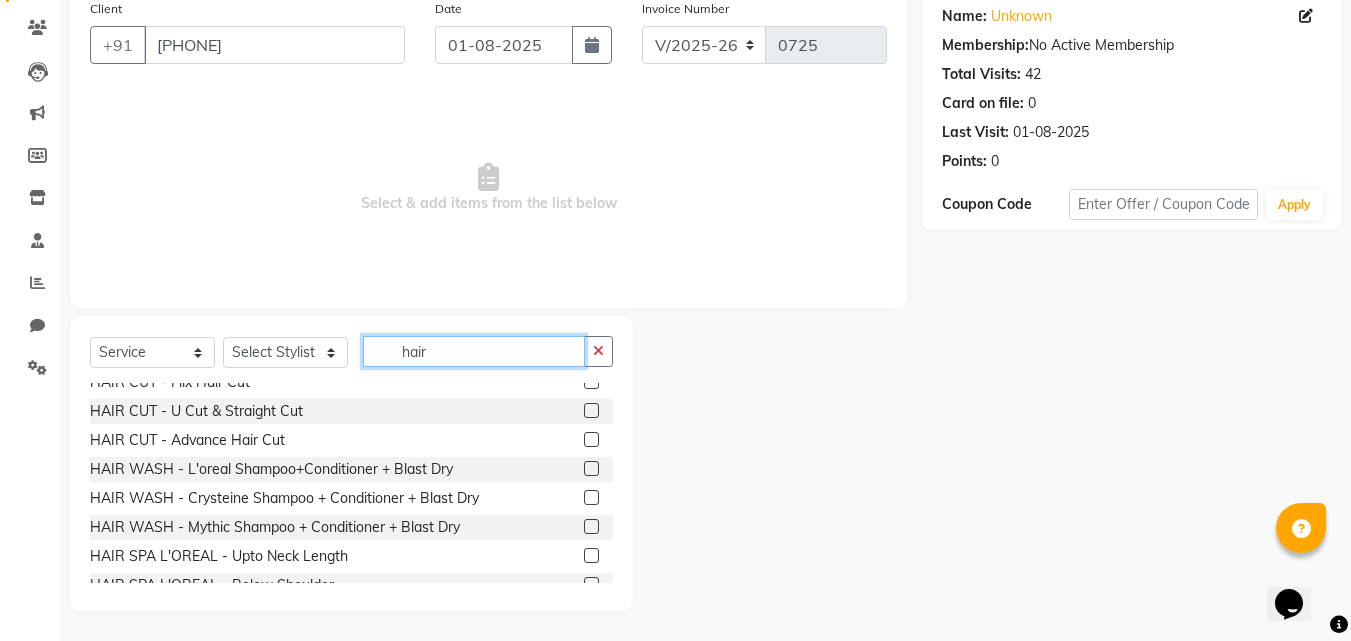 type on "hair" 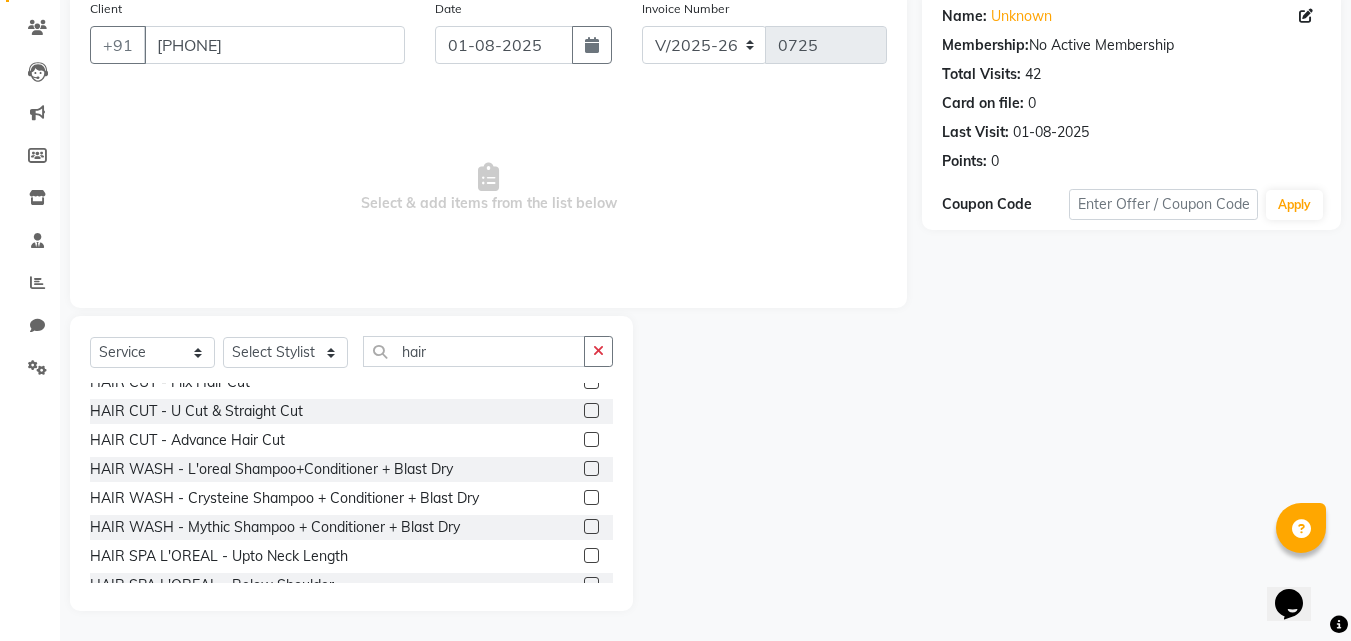 click 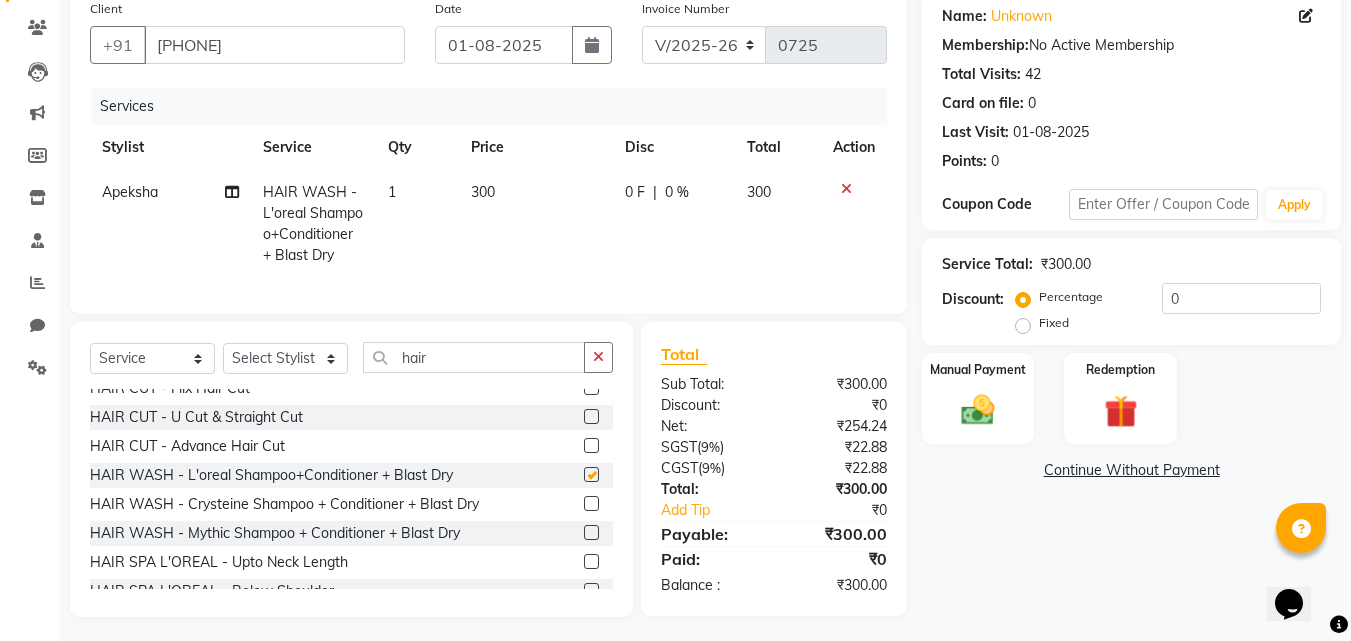 checkbox on "false" 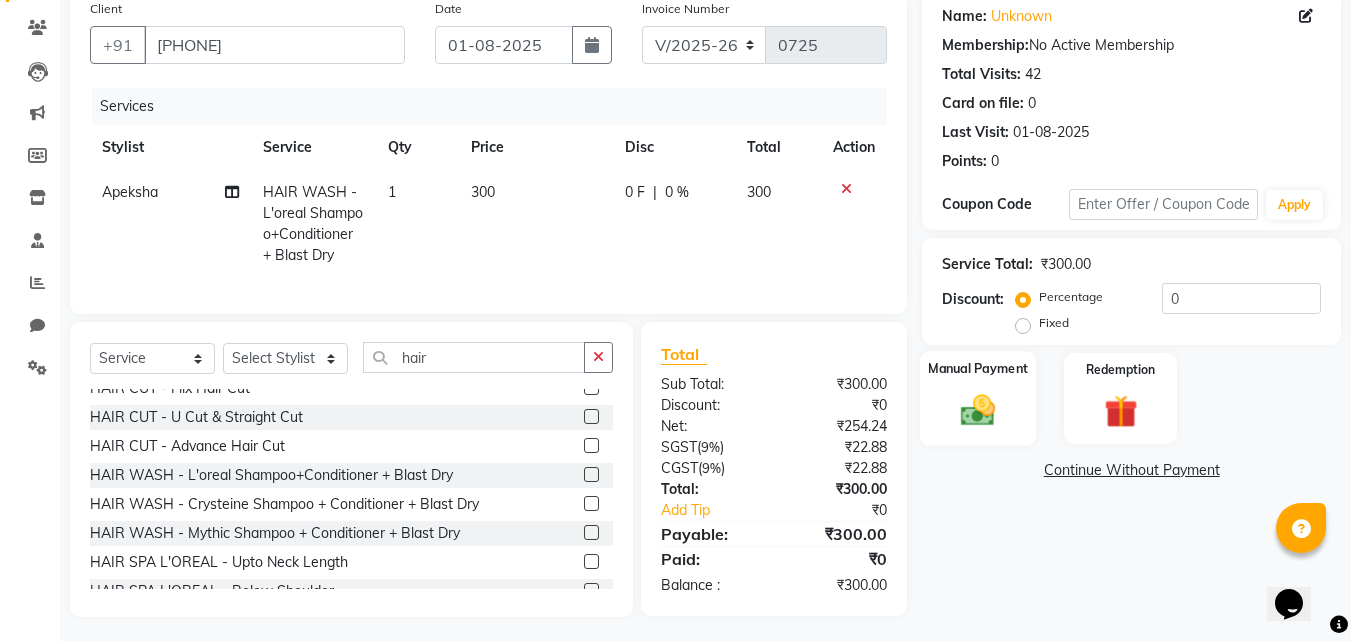 click on "Manual Payment" 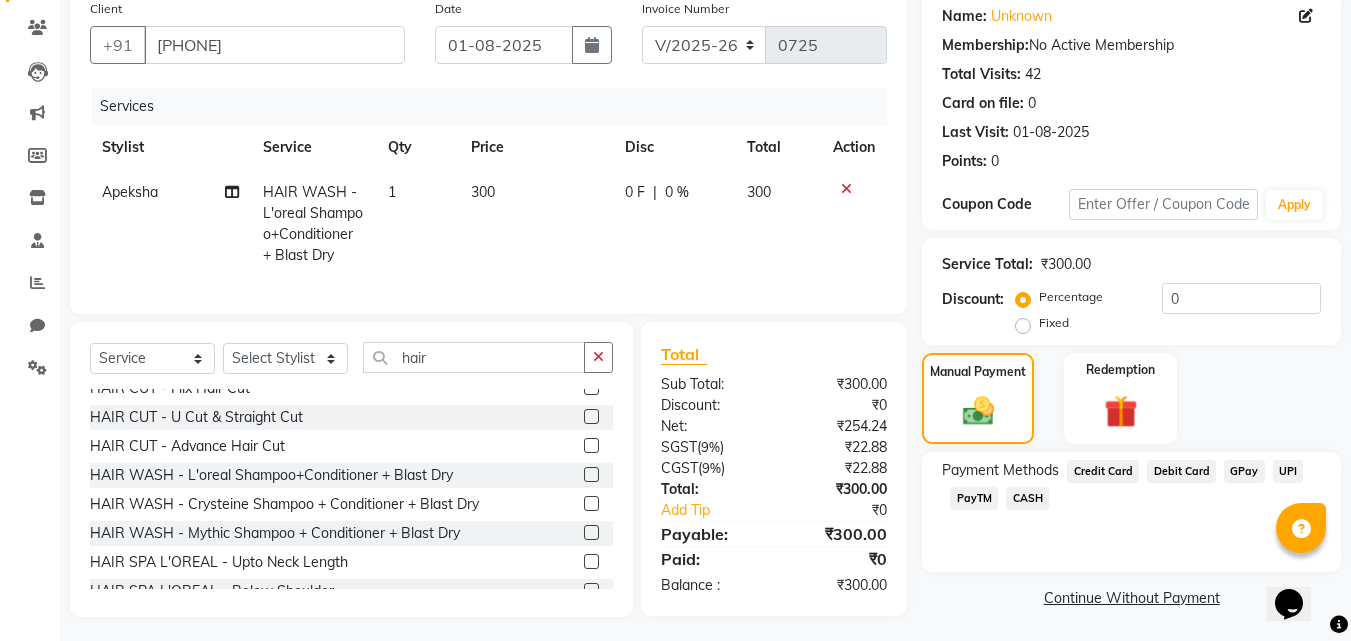 click on "GPay" 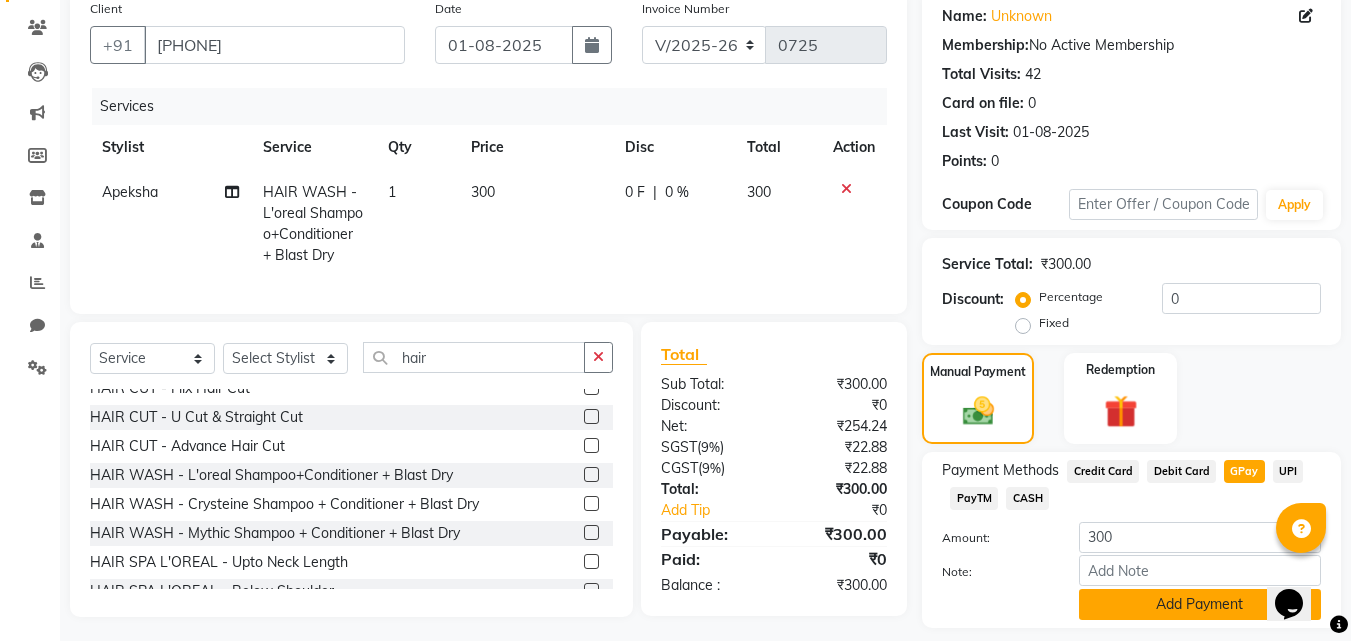 click on "Add Payment" 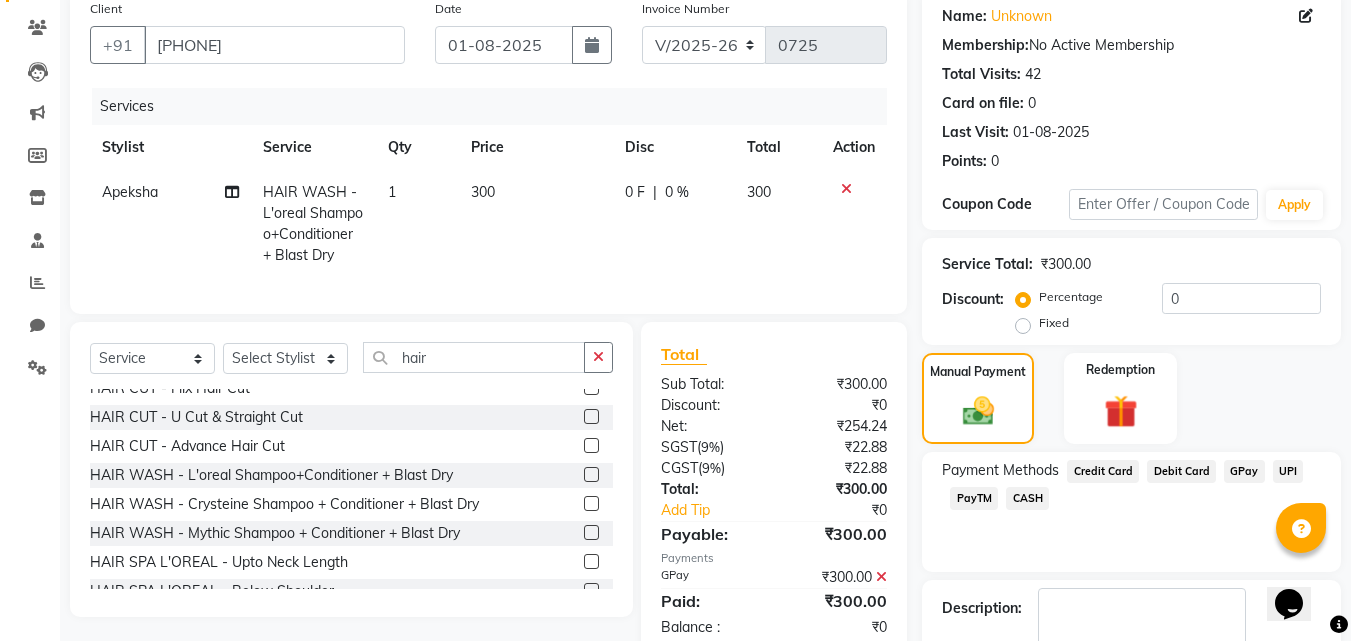 scroll, scrollTop: 275, scrollLeft: 0, axis: vertical 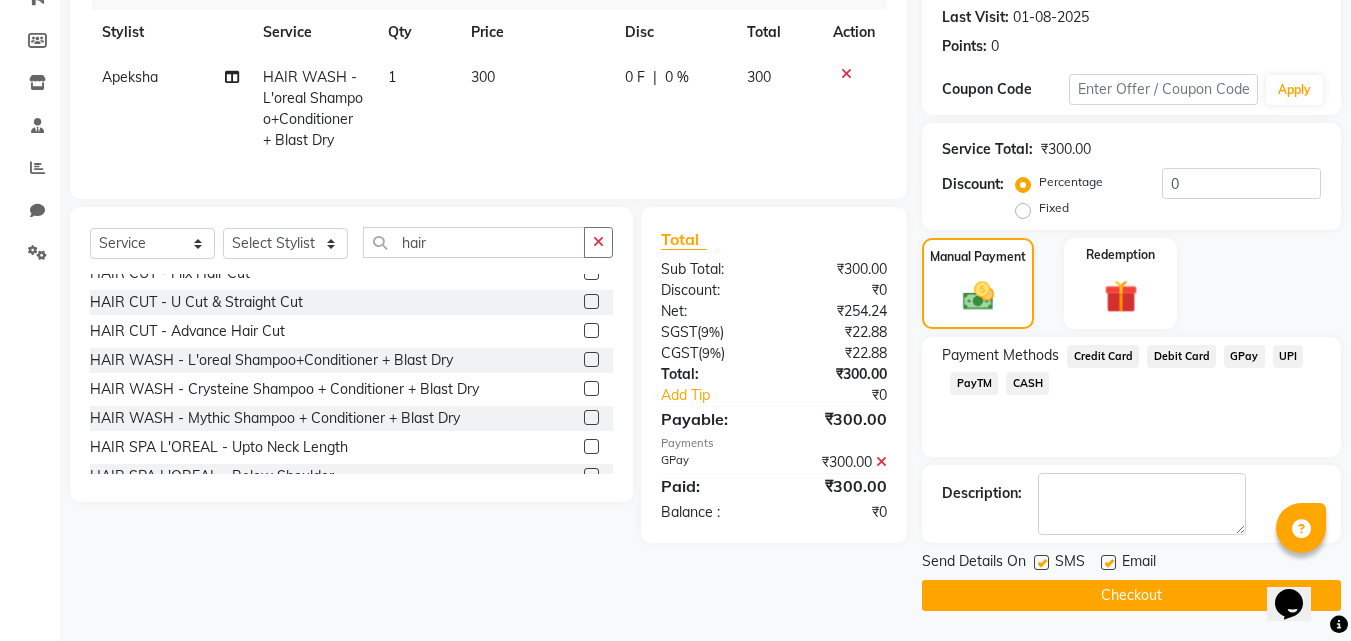 click on "Checkout" 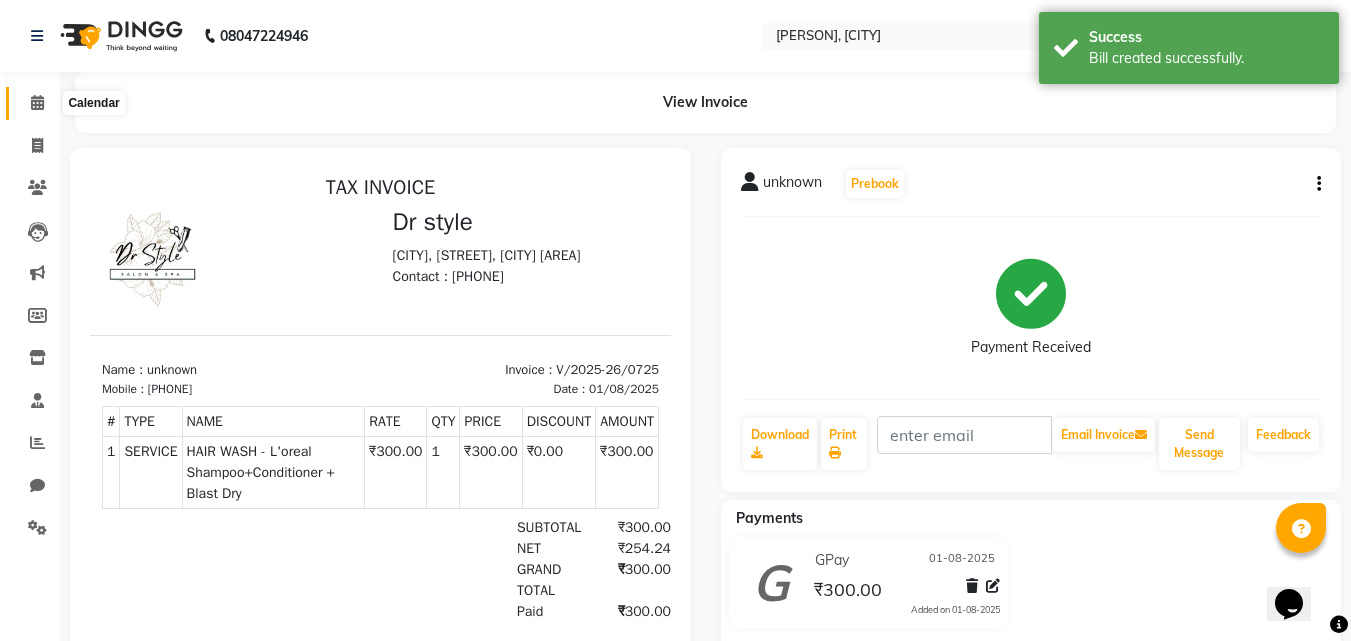 scroll, scrollTop: 0, scrollLeft: 0, axis: both 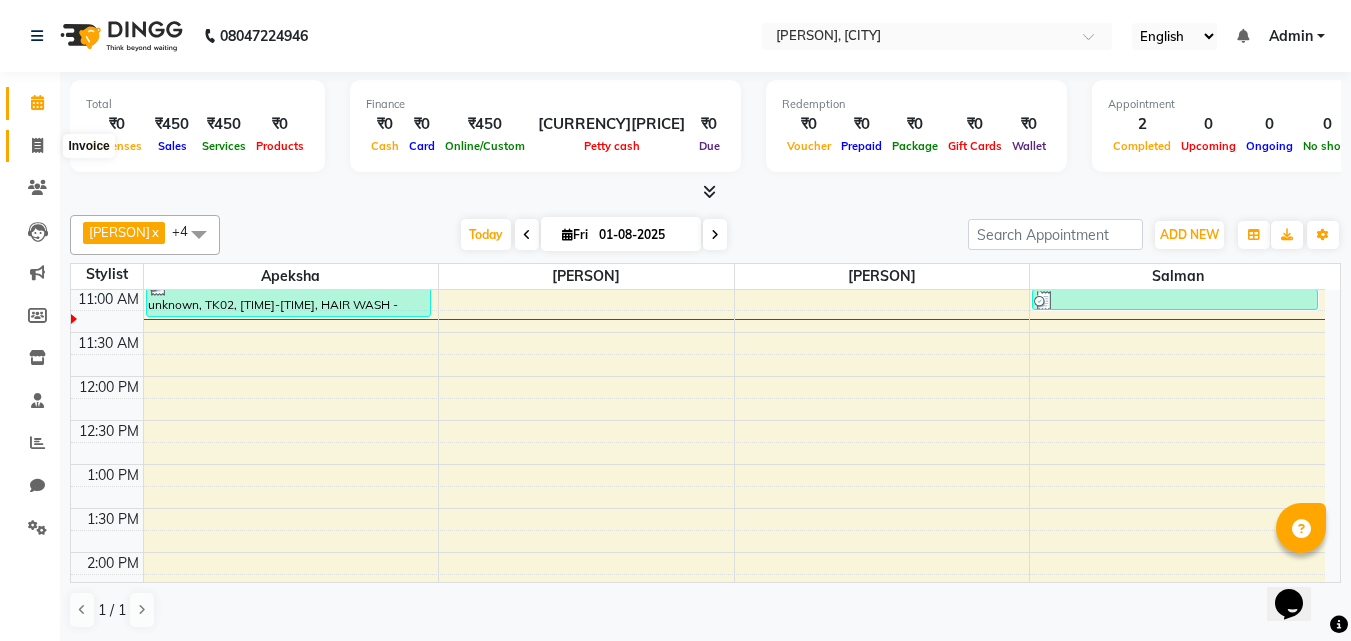click 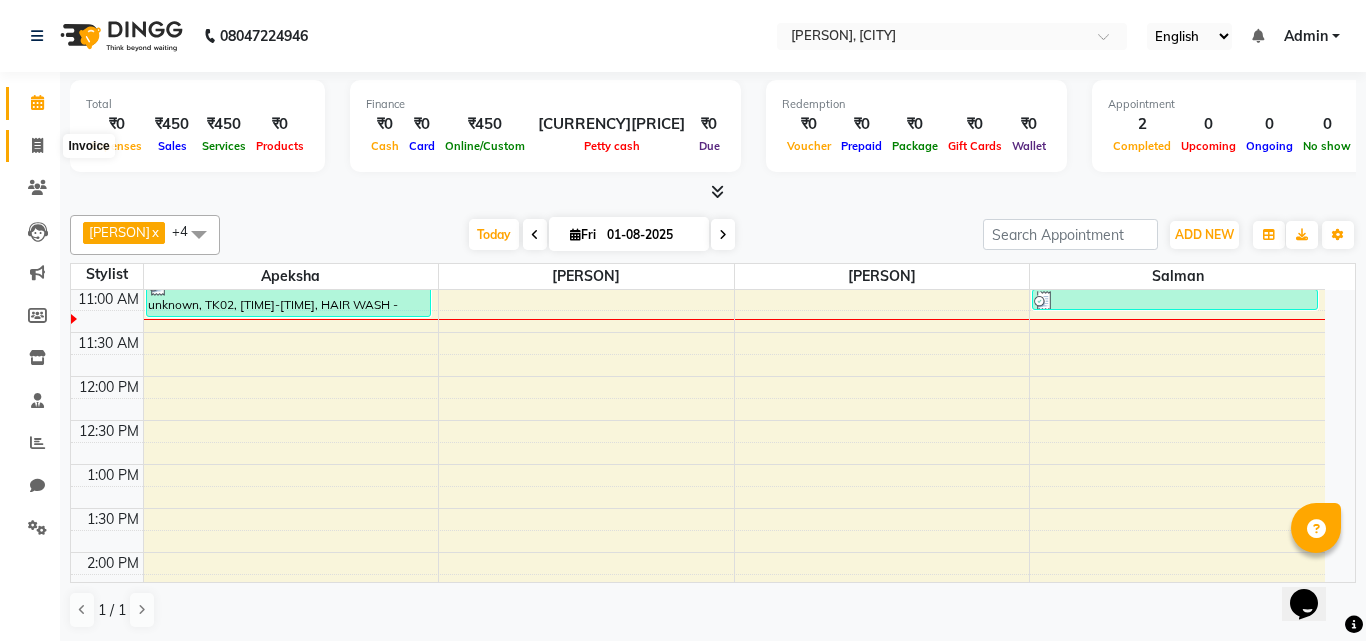 select on "service" 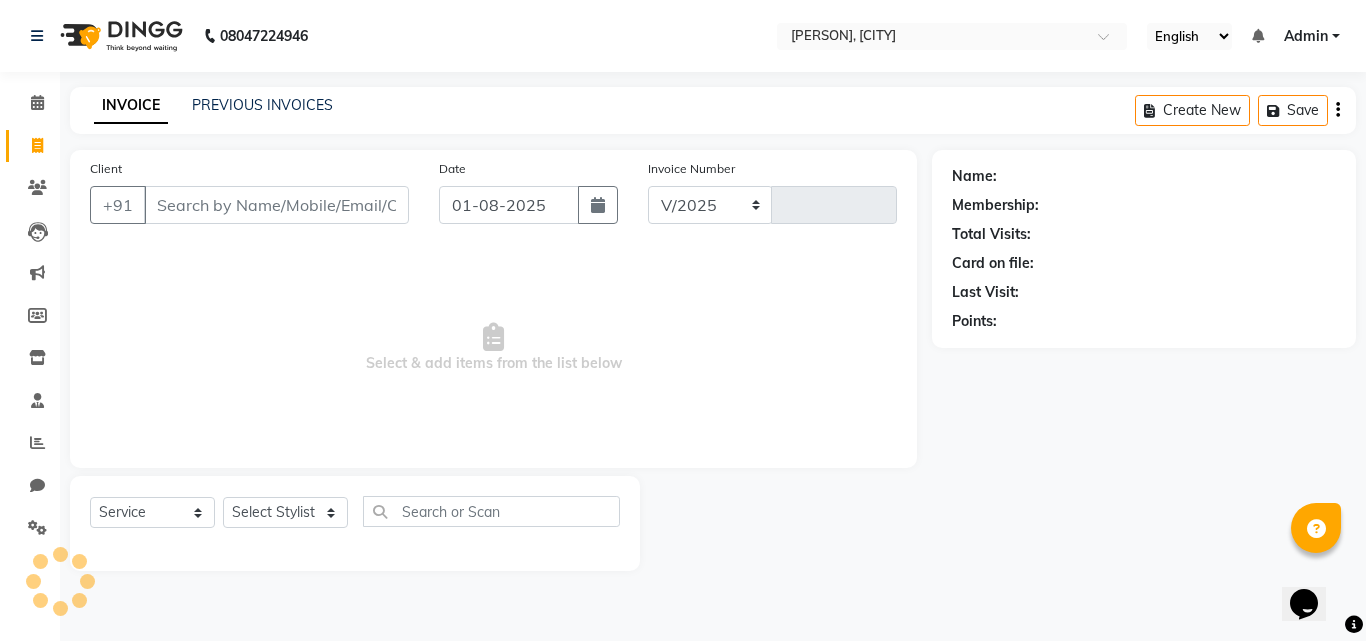 select on "7832" 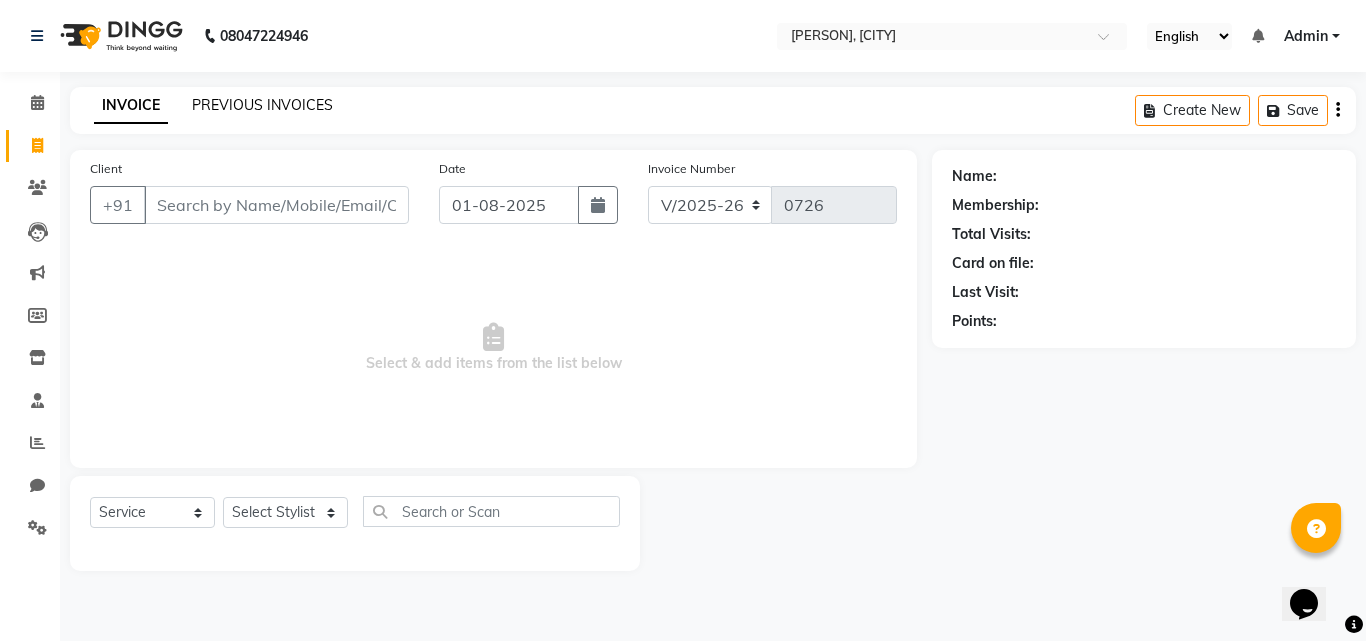 click on "PREVIOUS INVOICES" 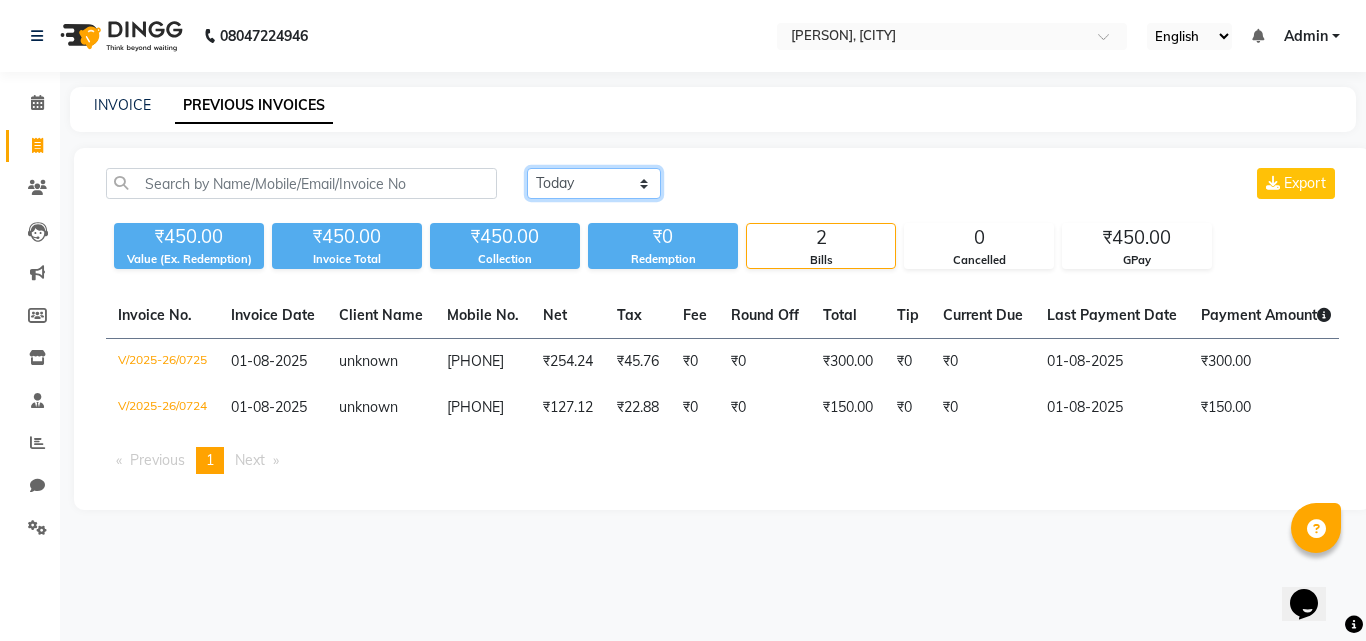 click on "Today Yesterday Custom Range" 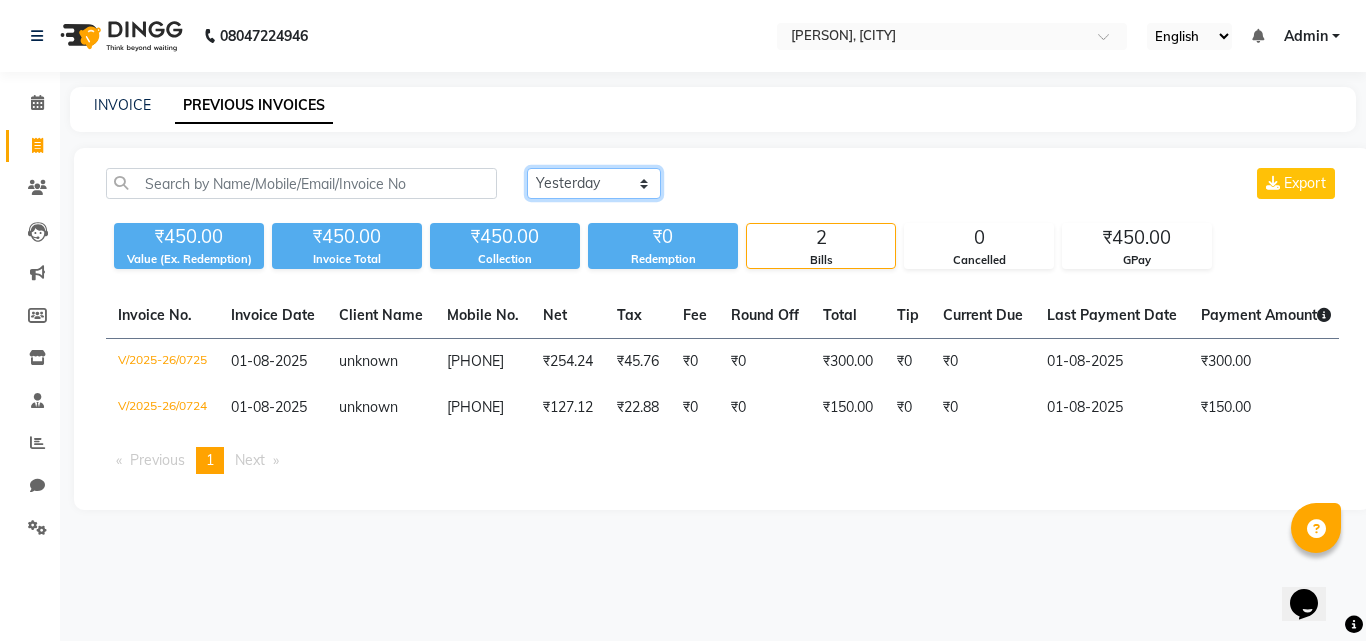 click on "Today Yesterday Custom Range" 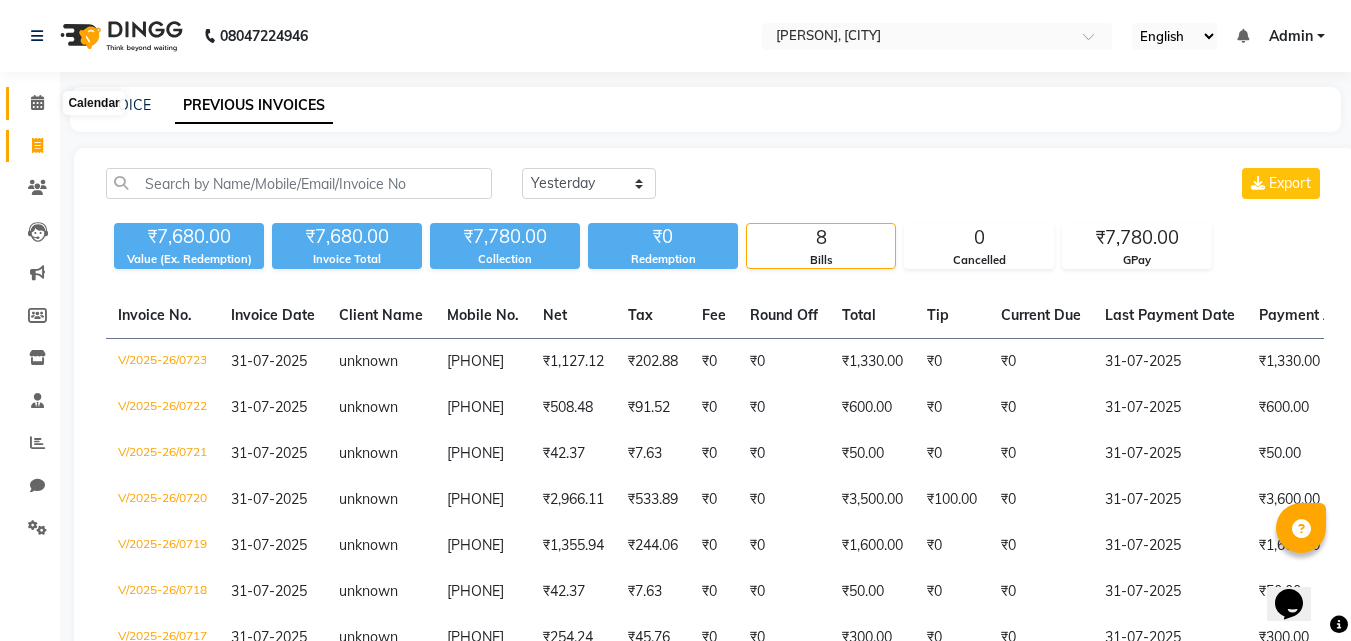 click 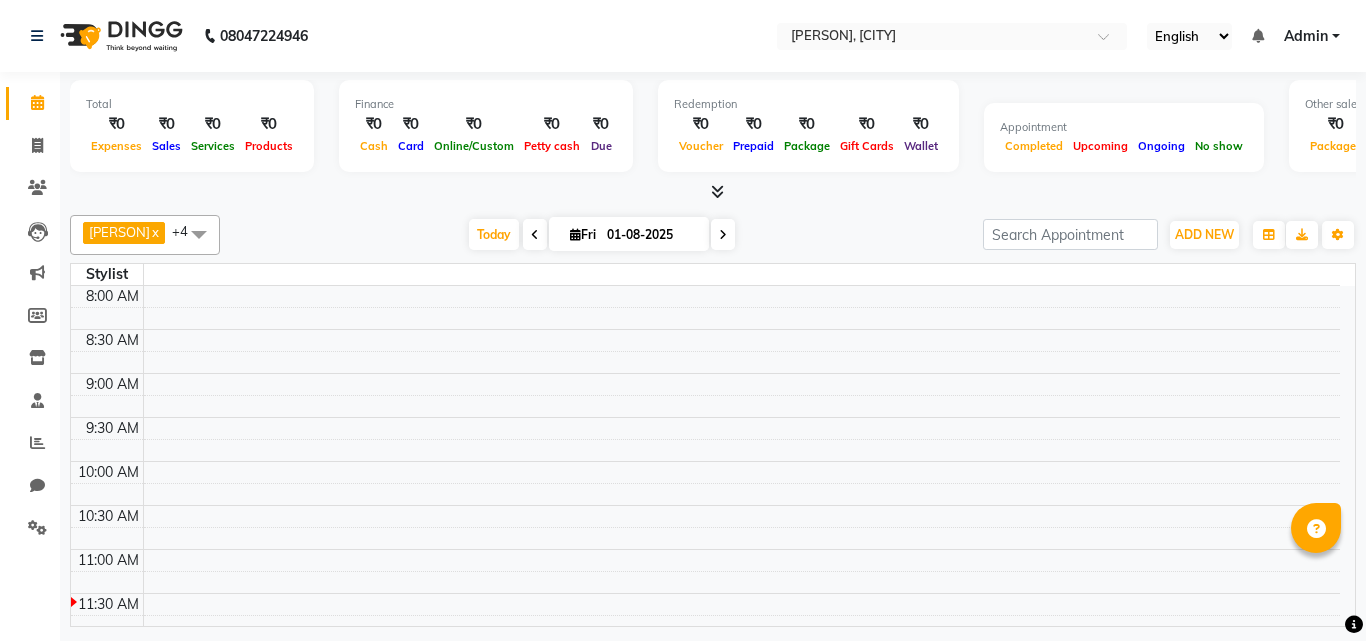 click at bounding box center [741, 340] 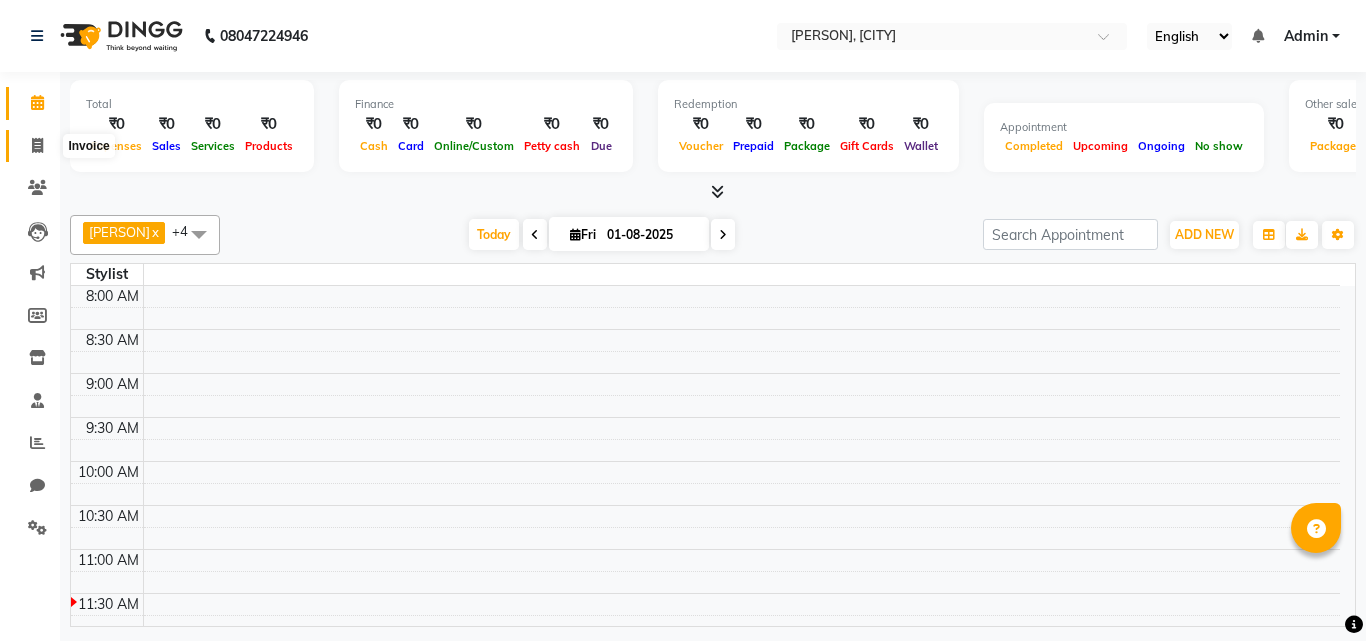 click 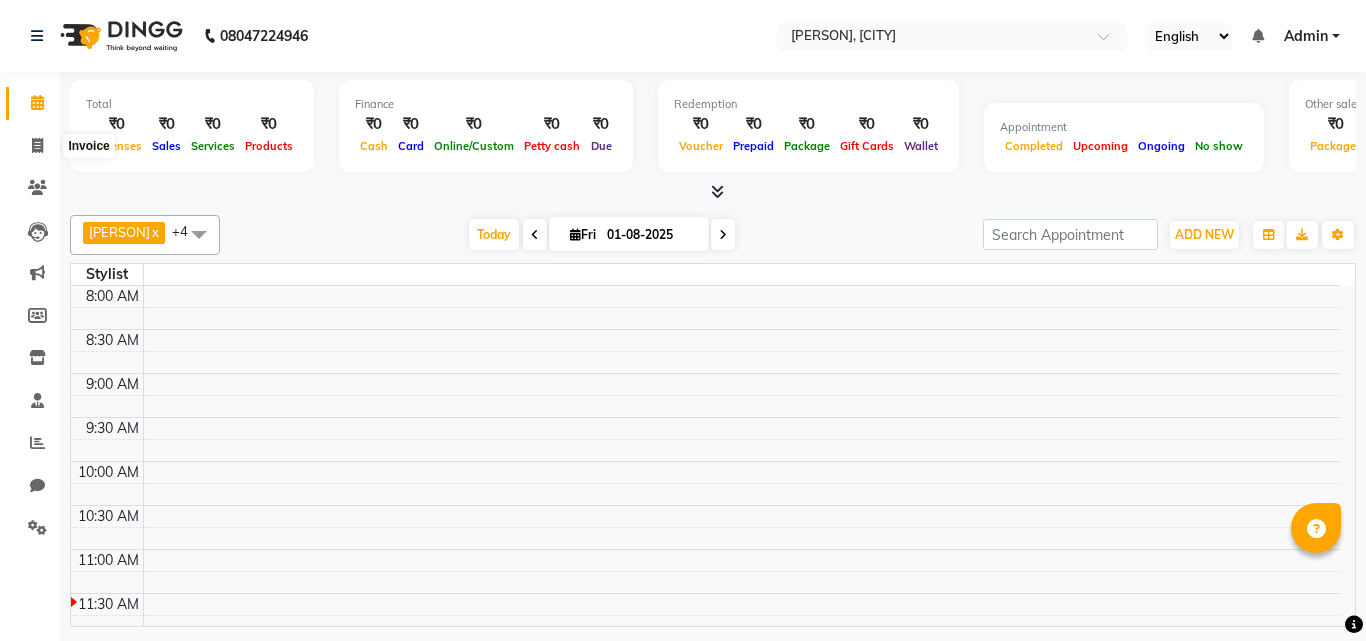 select on "service" 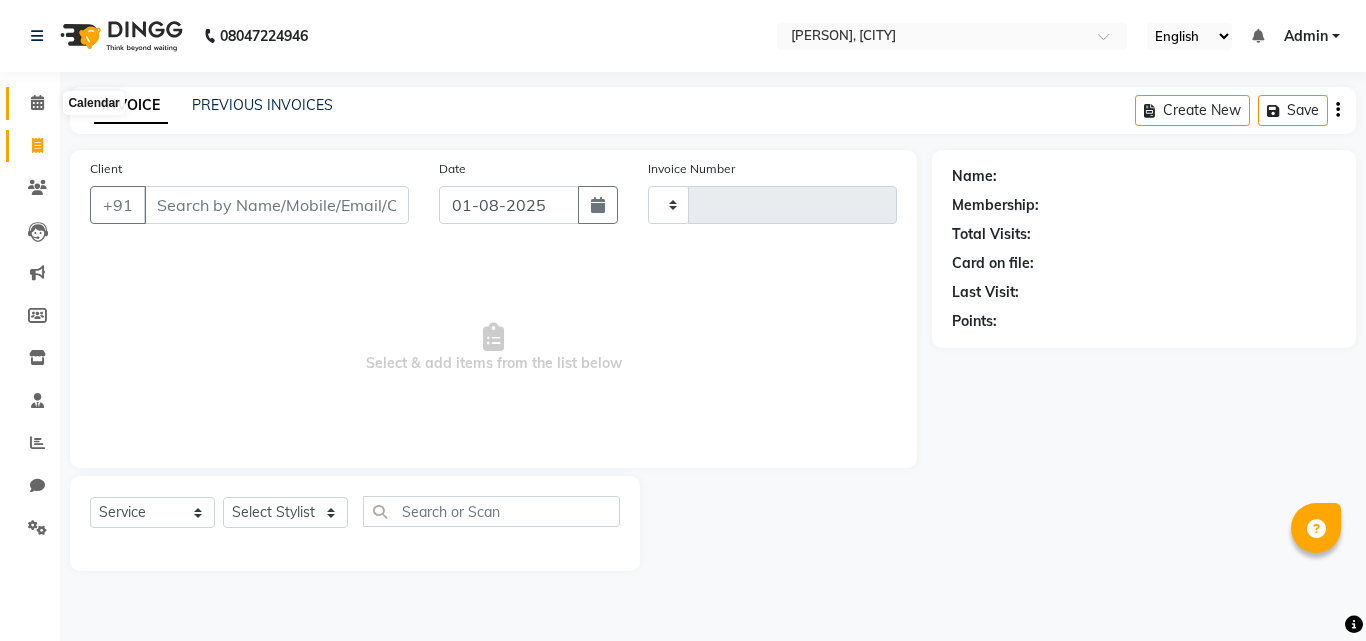 click 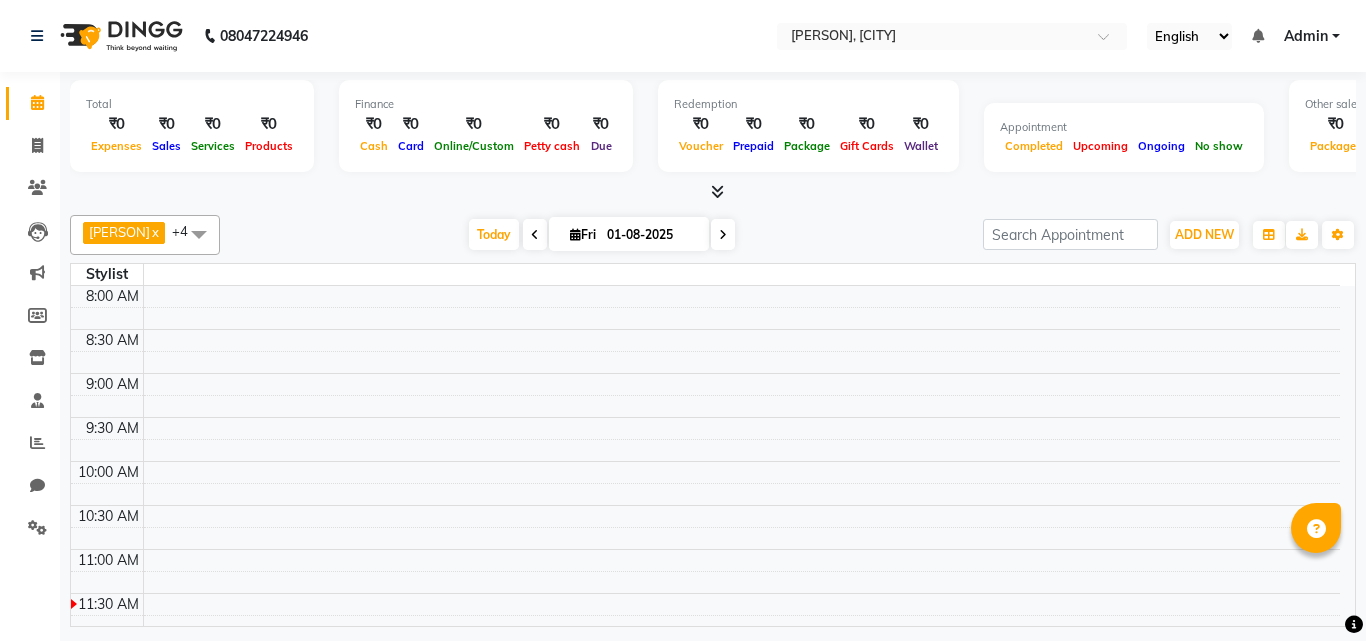 click on "[PERSON] x [PERSON] x [PERSON] x [PERSON] x [PERSON] x +4 No data available Today [DATE] Toggle Dropdown Add Appointment Add Invoice Add Expense Add Attendance Add Client Add Transaction Toggle Dropdown Add Appointment Add Invoice Add Expense Add Attendance Add Client ADD NEW Toggle Dropdown Add Appointment Add Invoice Add Expense Add Attendance Add Client Add Transaction [PERSON] x [PERSON] x [PERSON] x [PERSON] x [PERSON] x +4 No data available Group By Staff View Room View View as Vertical Vertical - Week View Horizontal Horizontal - Week View List Toggle Dropdown Calendar Settings Manage Tags Arrange Stylists Reset Stylists Full Screen Show Available Stylist Appointment Form Zoom 100% Staff/Room Display Count 5 Stylist 8:00 AM 8:30 AM 9:00 AM 9:30 AM 10:00 AM 10:30 AM 11:00 AM 11:30 AM 12:00 PM 12:30 PM 1:00 PM 1:30 PM 2:00 PM 2:30 PM 3:00 PM 3:30 PM 4:00 PM 4:30 PM 5:00 PM 5:30 PM 6:00 PM 6:30 PM 7:00 PM 7:30 PM" 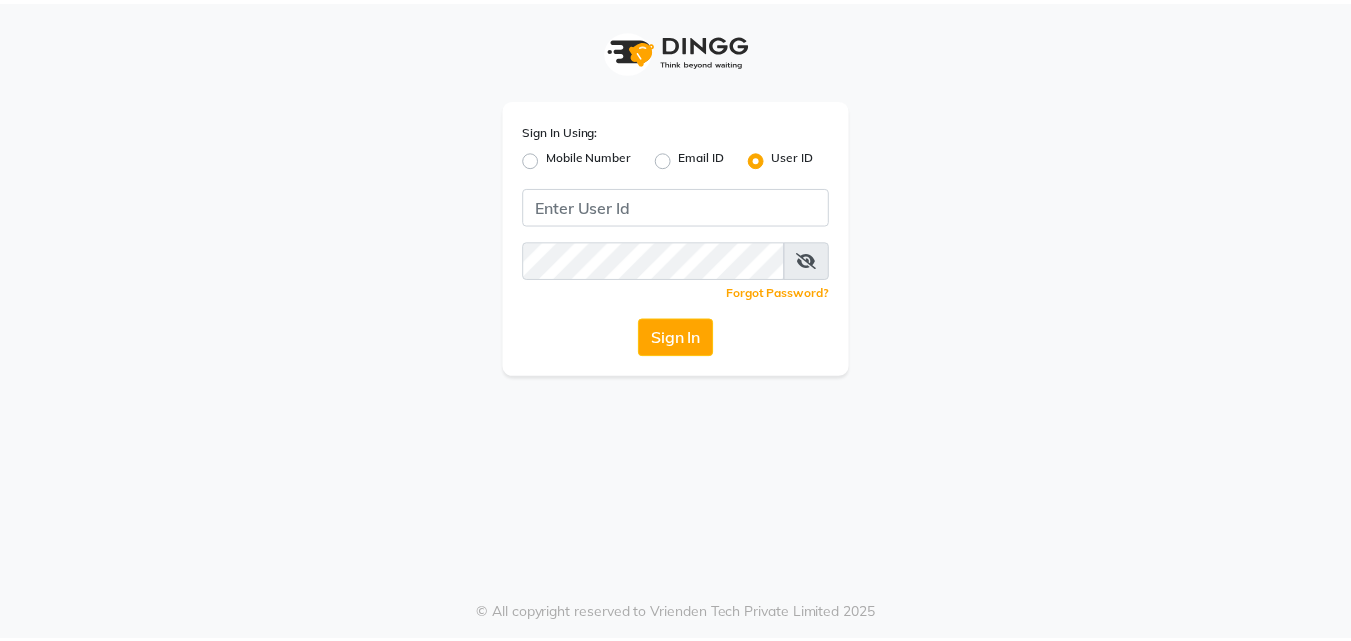 scroll, scrollTop: 0, scrollLeft: 0, axis: both 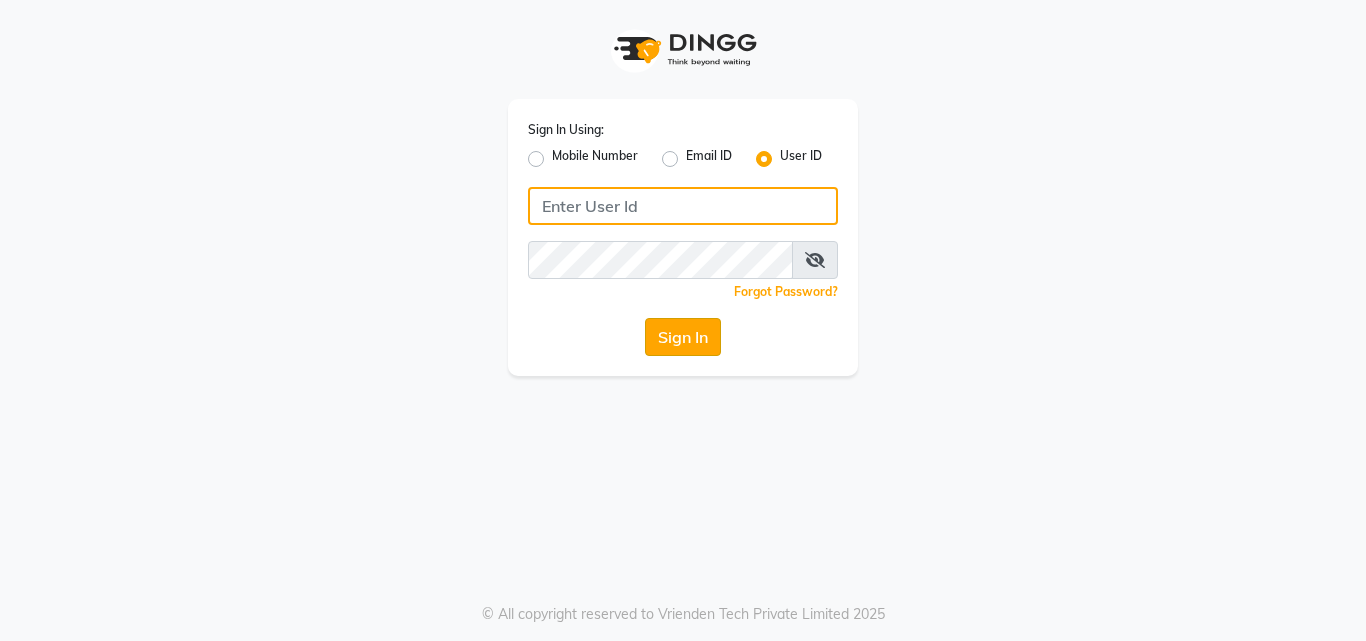 type on "[EMAIL]" 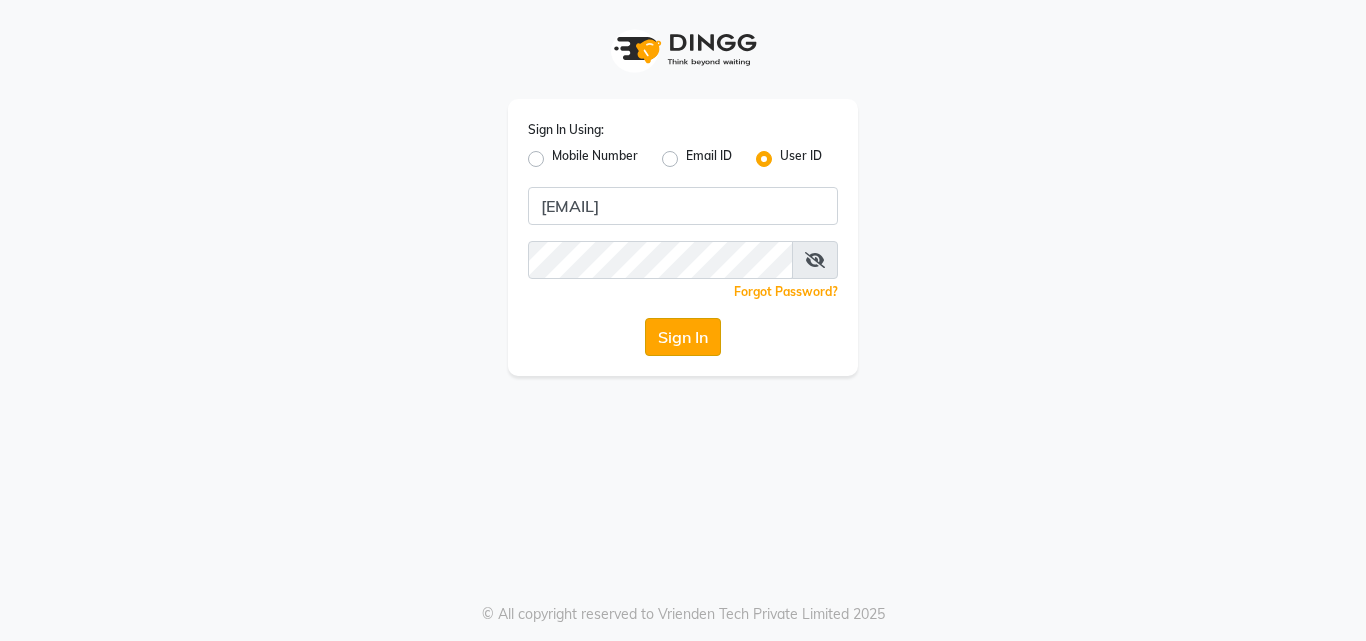 click on "Sign In" 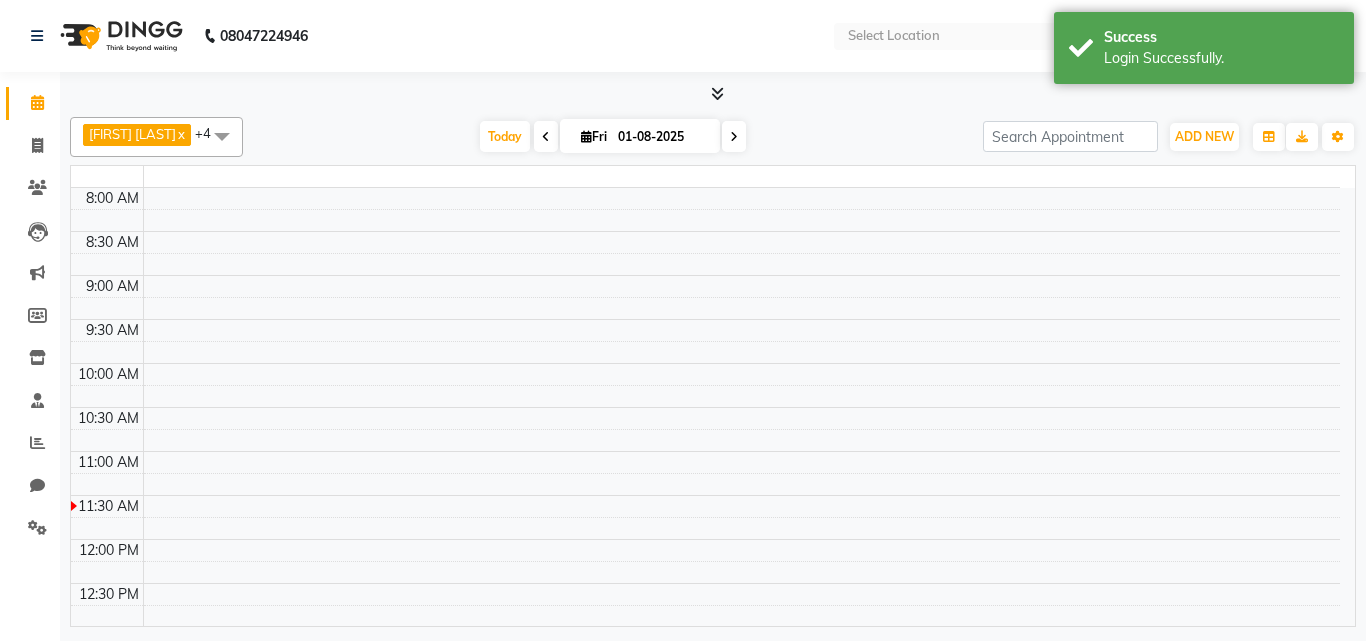 select on "en" 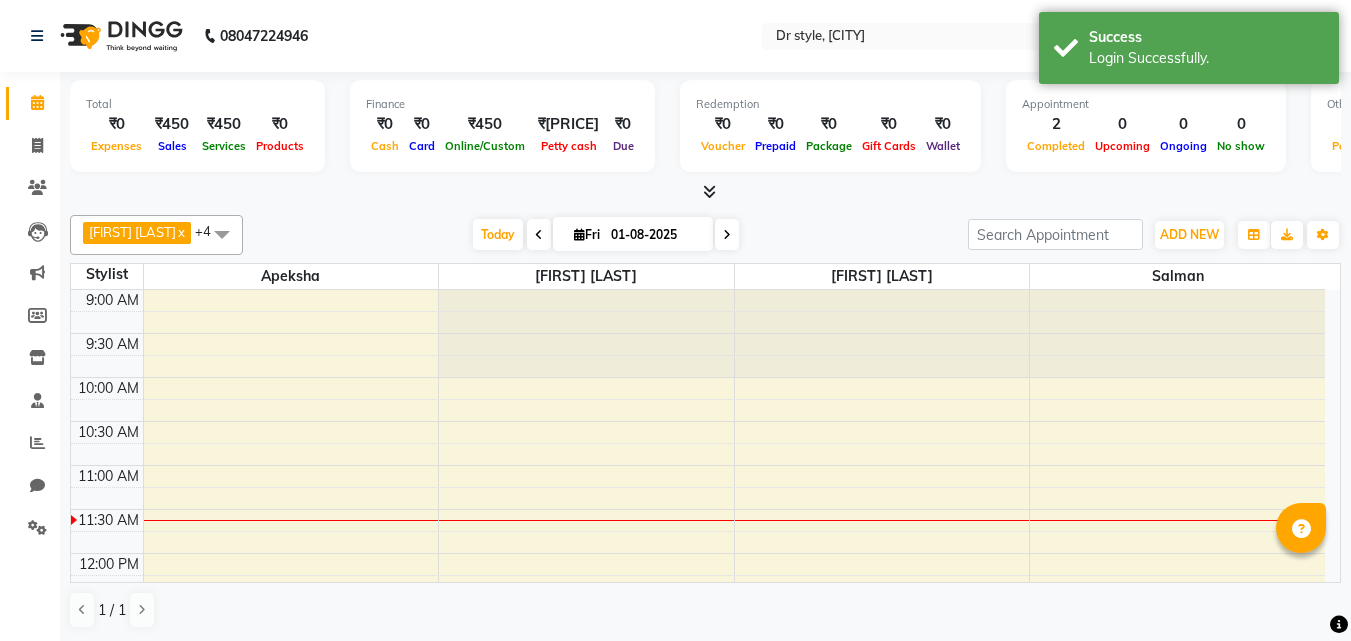 scroll, scrollTop: 0, scrollLeft: 0, axis: both 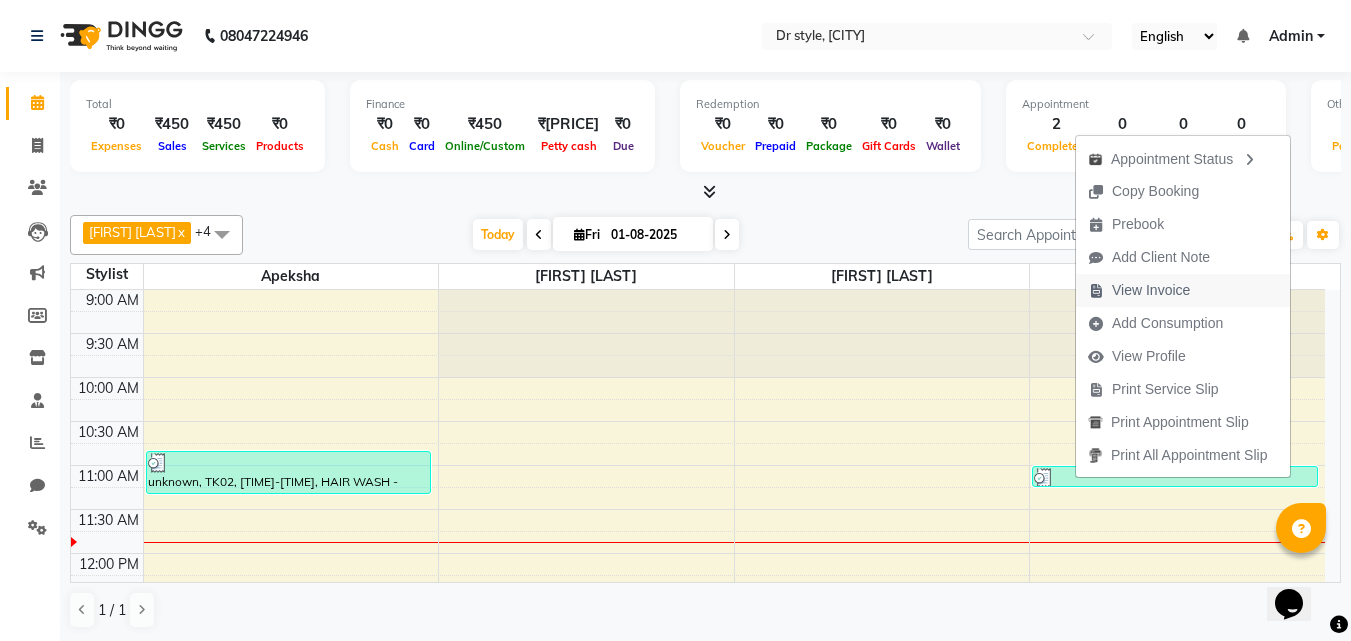 click on "View Invoice" at bounding box center (1151, 290) 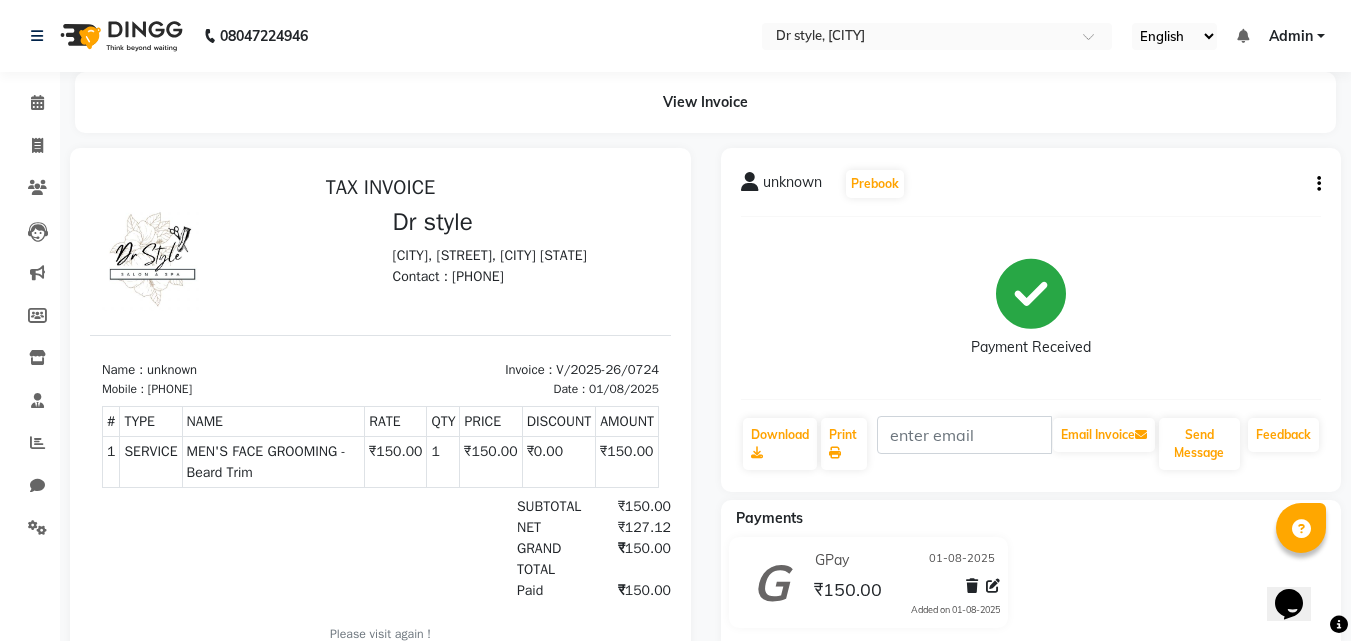 scroll, scrollTop: 0, scrollLeft: 0, axis: both 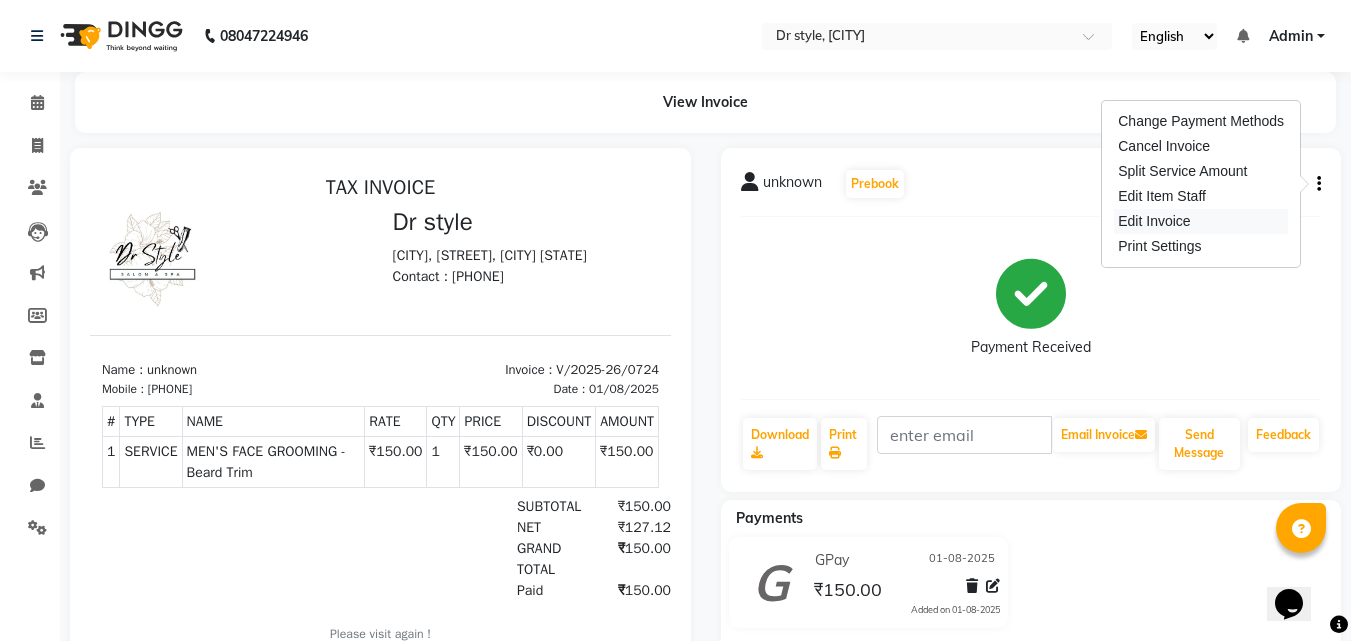 click on "Edit Invoice" at bounding box center [1201, 221] 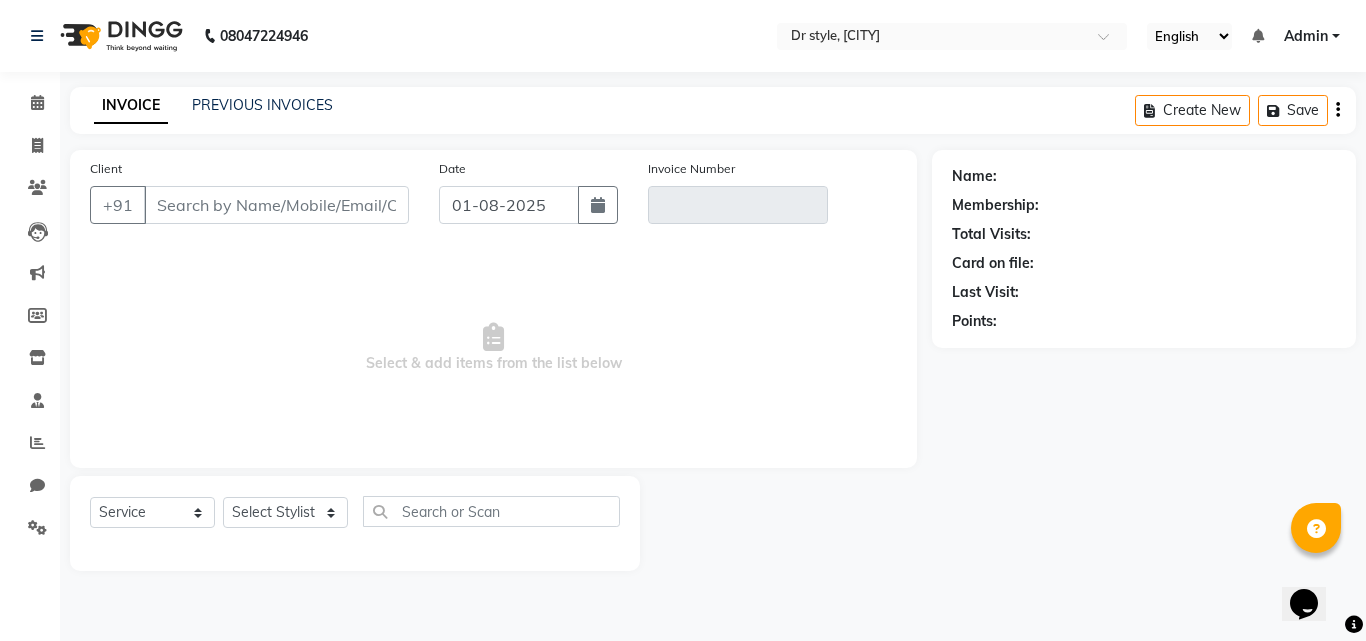click on "Client" at bounding box center (276, 205) 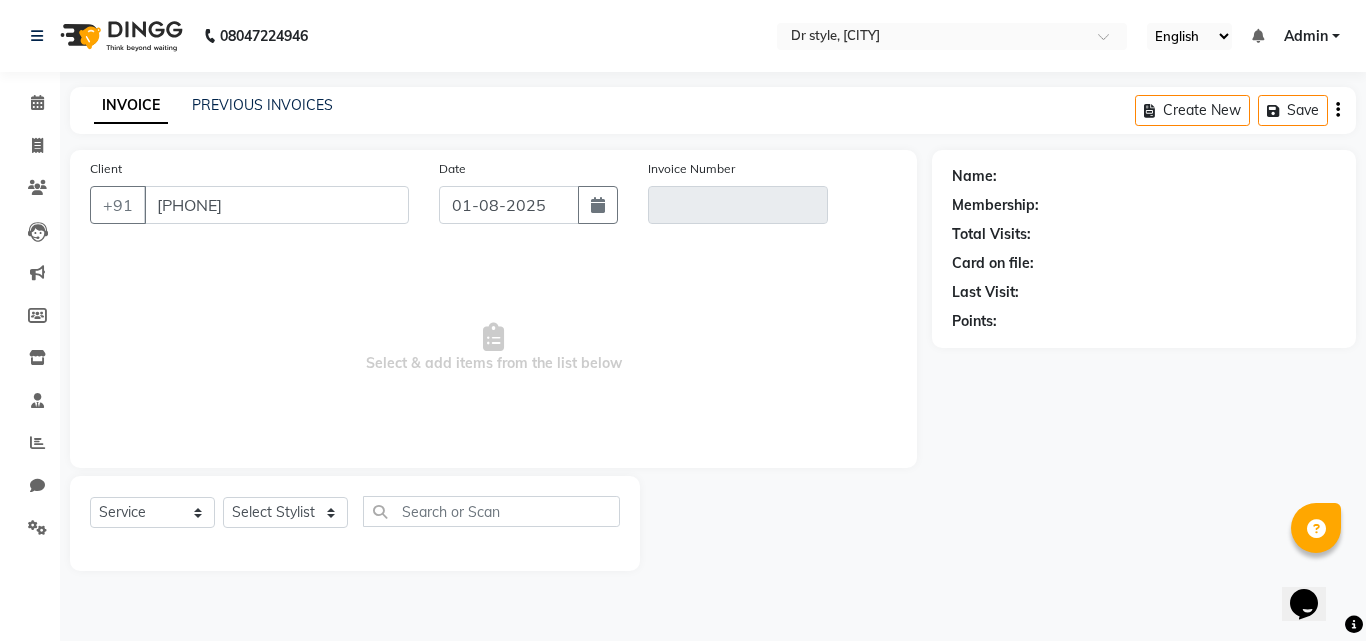 type on "[PHONE]A" 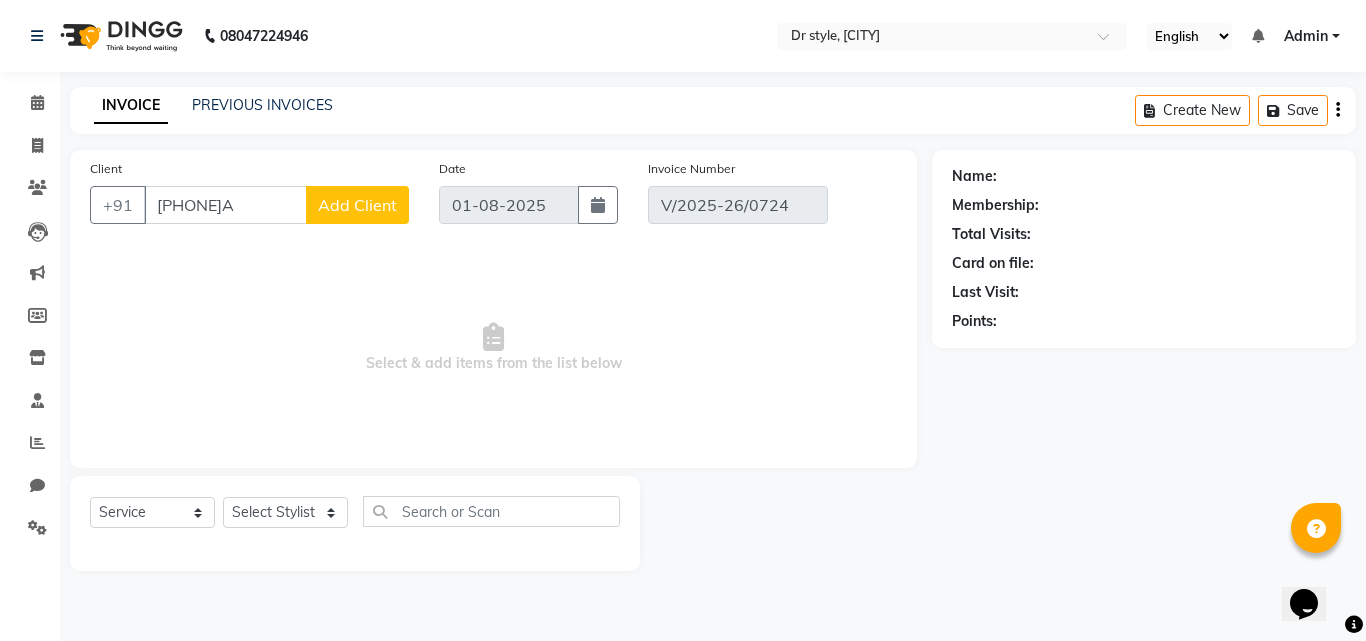 type on "[PHONE]A" 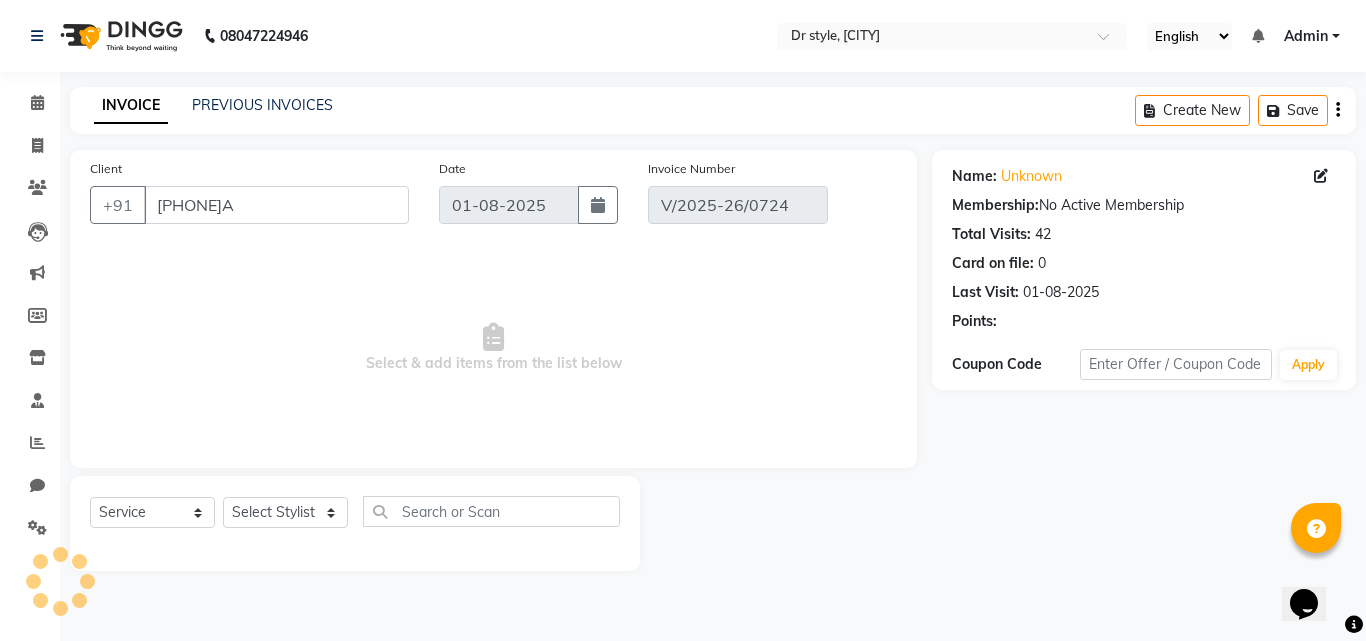 select on "select" 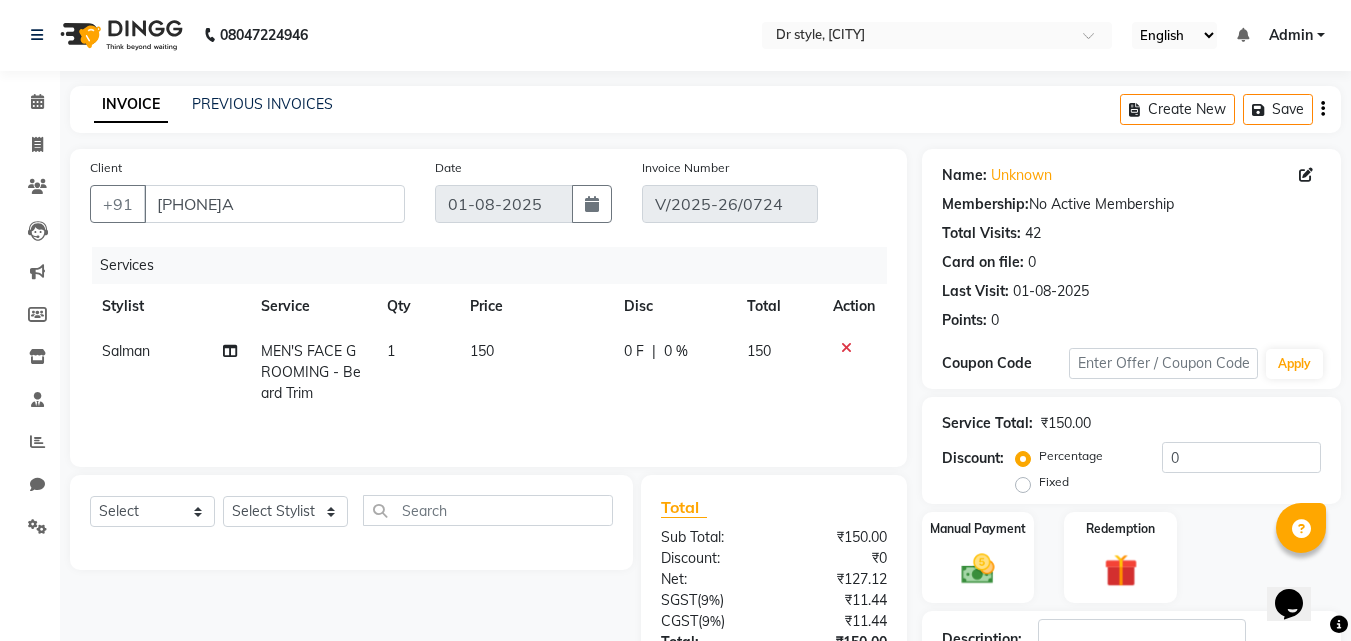 scroll, scrollTop: 0, scrollLeft: 0, axis: both 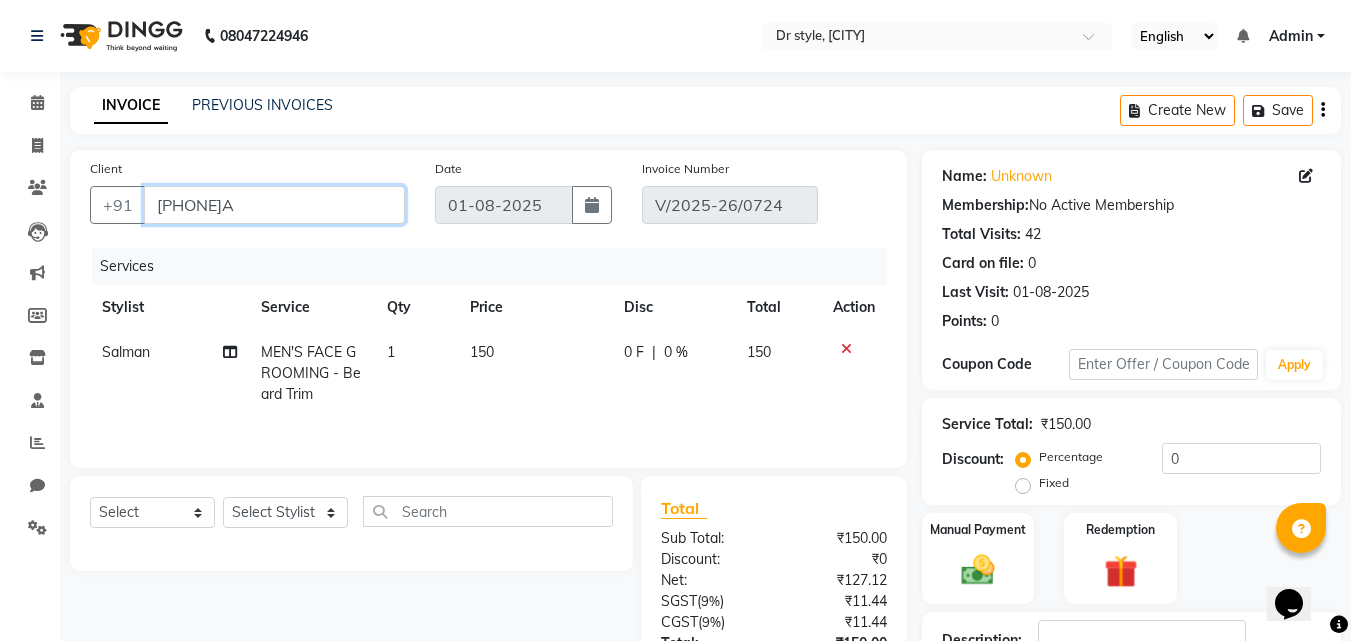 click on "[PHONE]A" at bounding box center [274, 205] 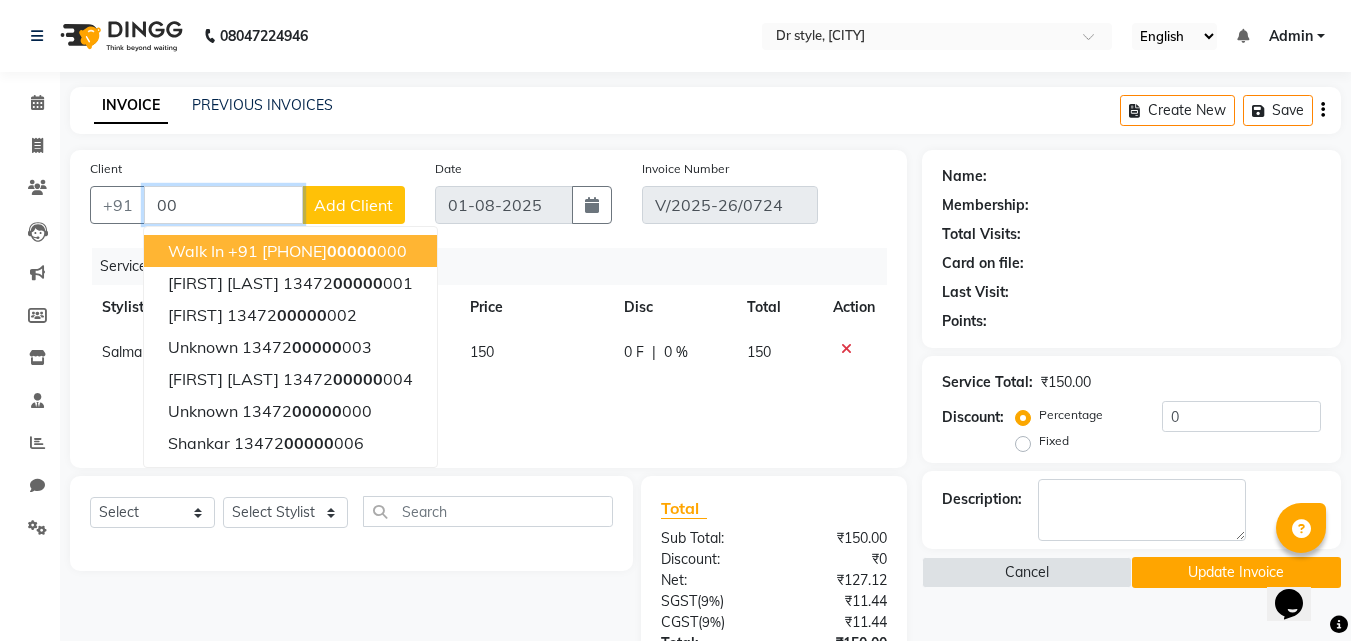 type on "0" 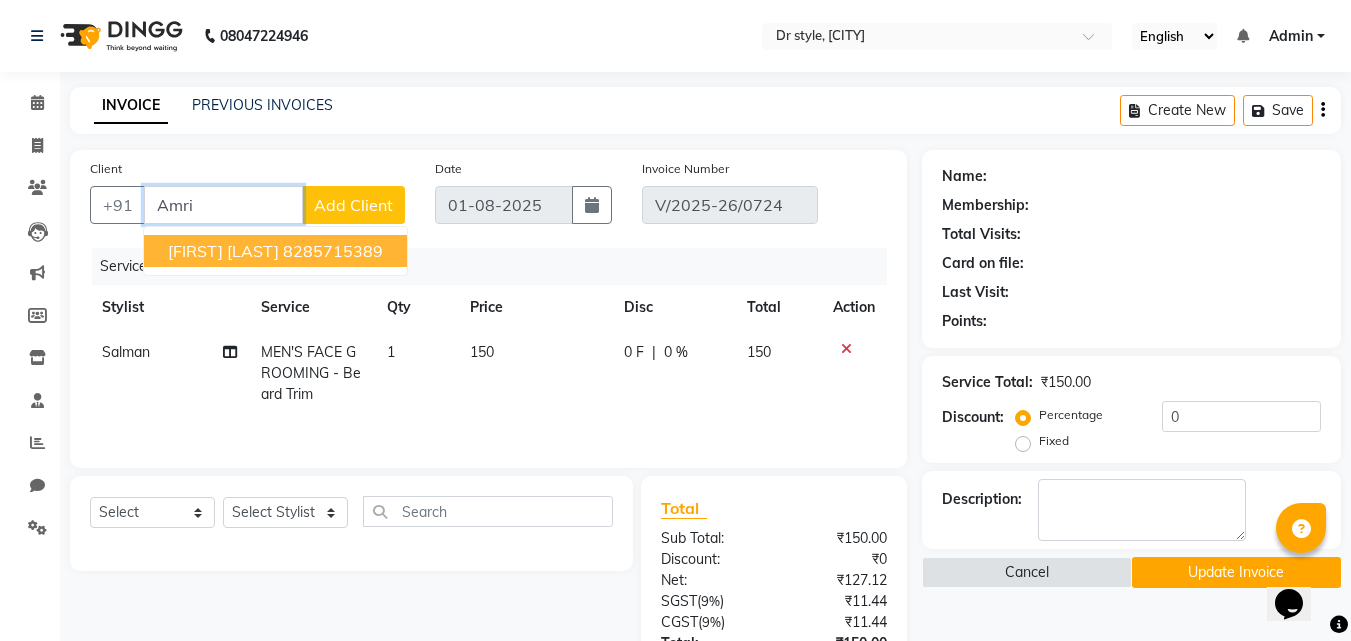 click on "Amrit Ansh" at bounding box center (223, 251) 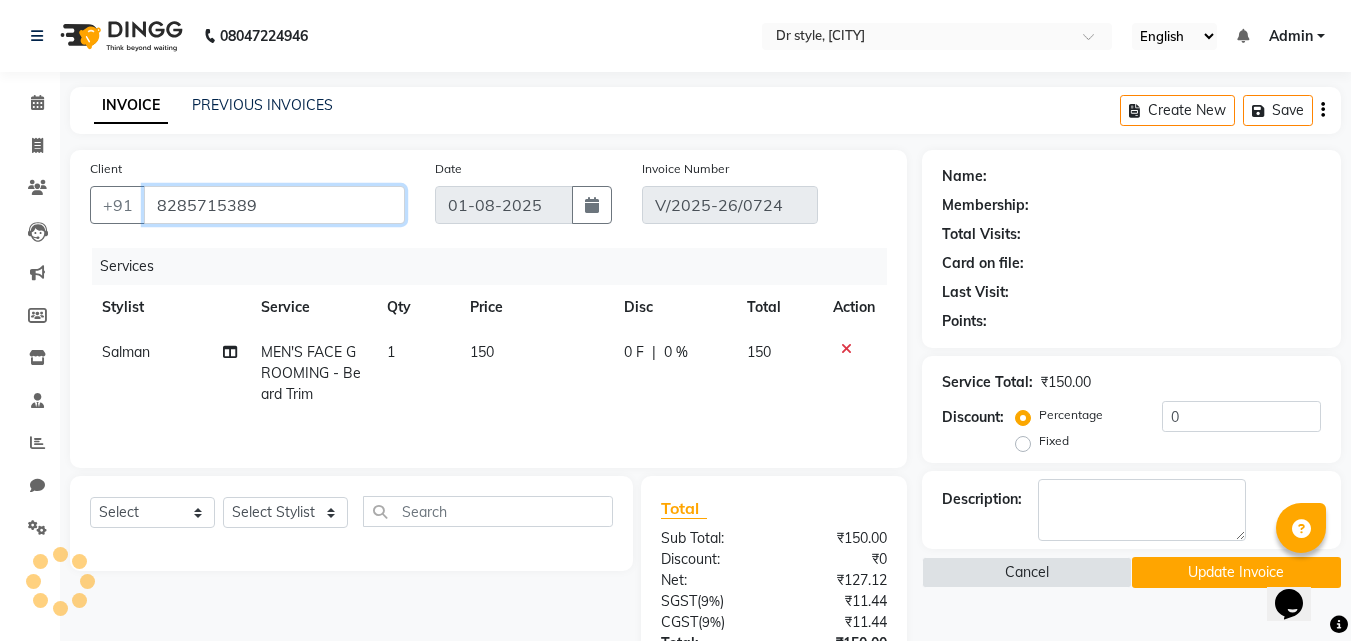 type on "8285715389" 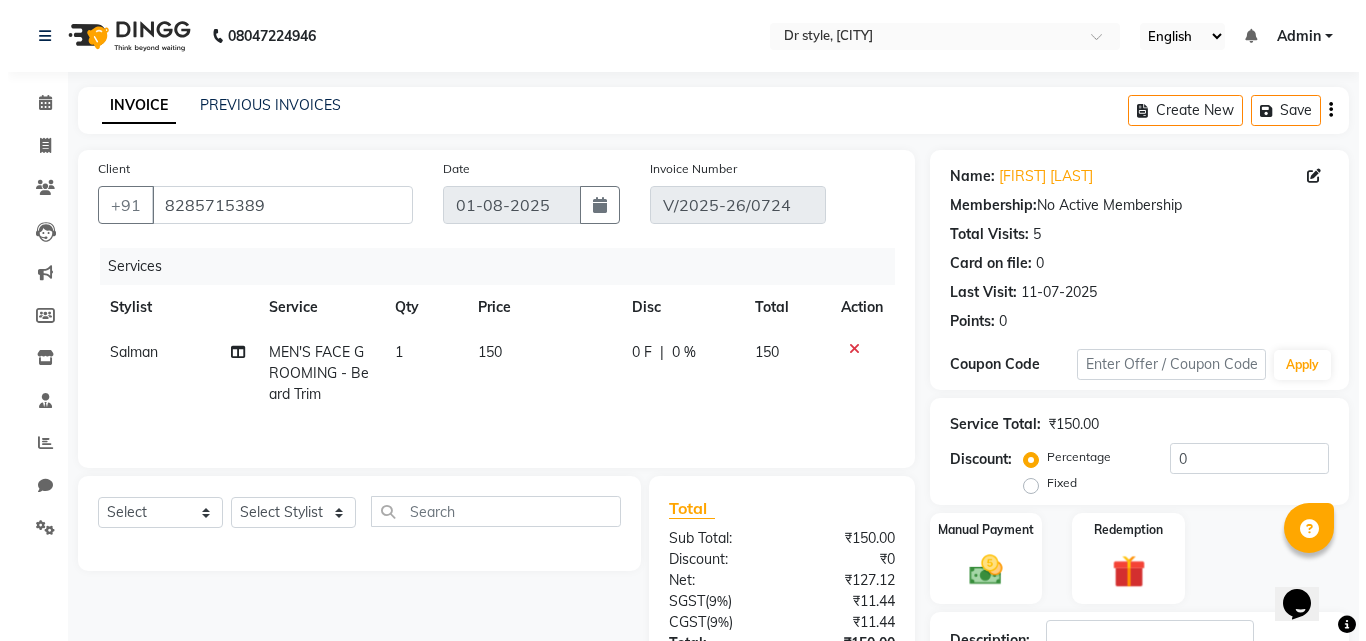 scroll, scrollTop: 201, scrollLeft: 0, axis: vertical 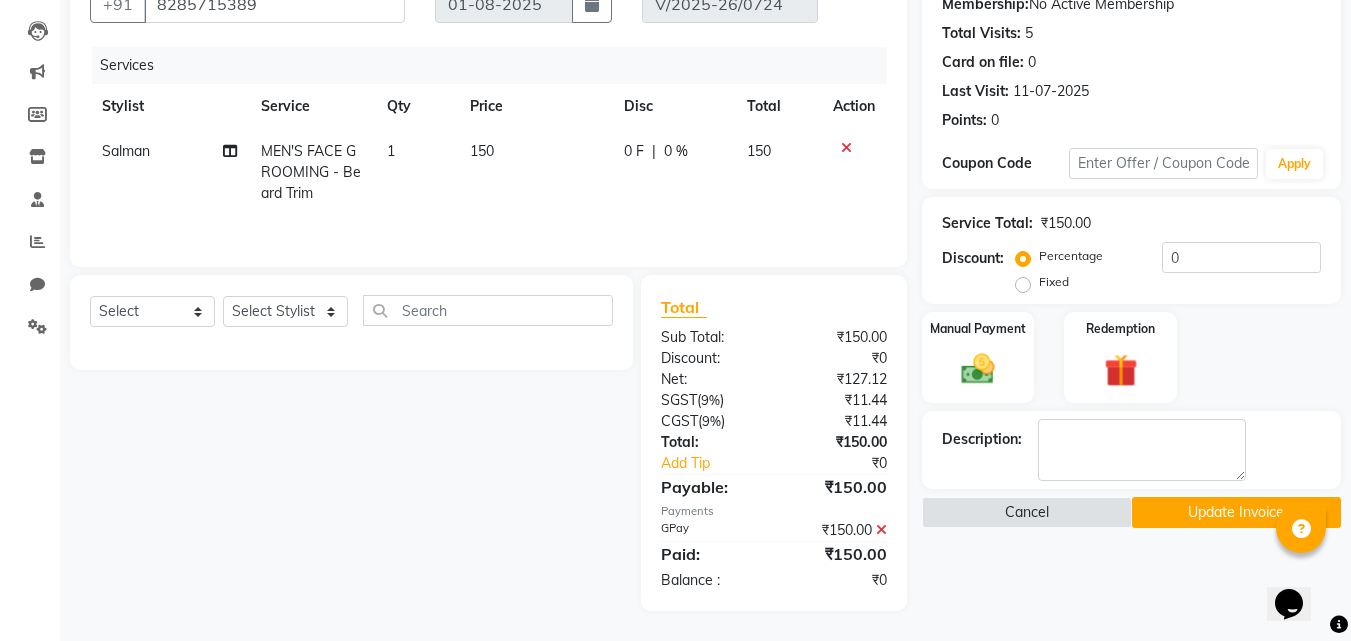 click on "Update Invoice" 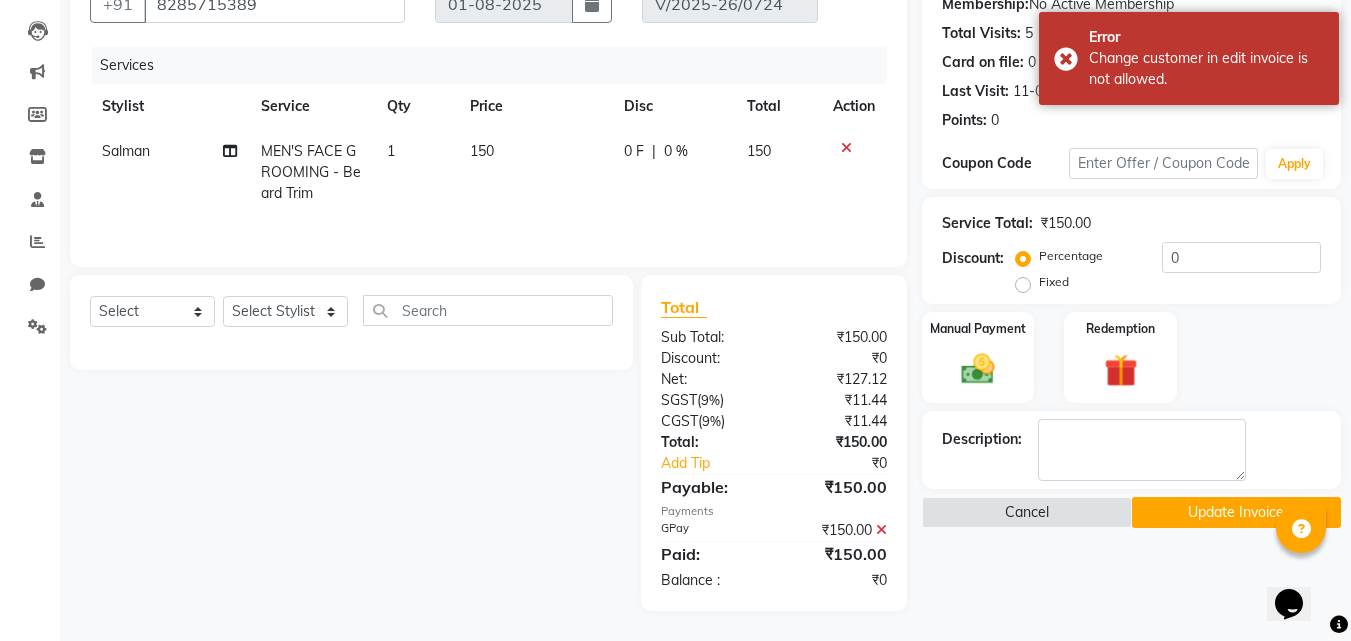 click on "Update Invoice" 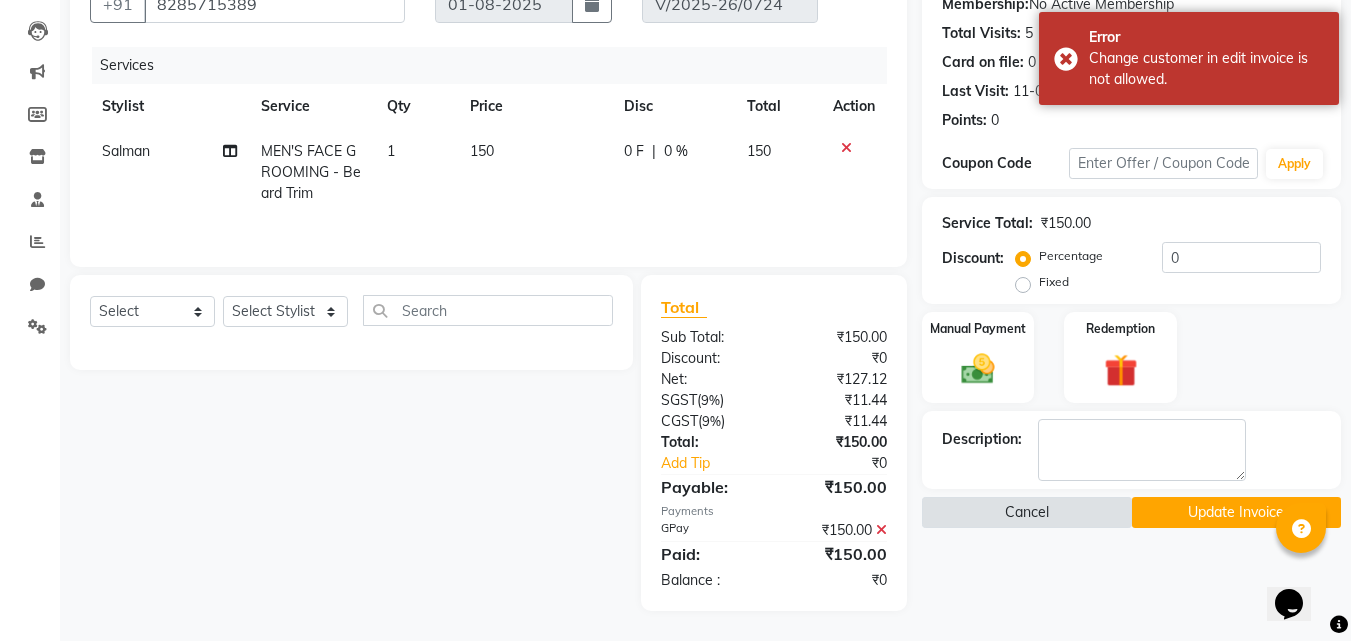 click on "Cancel" 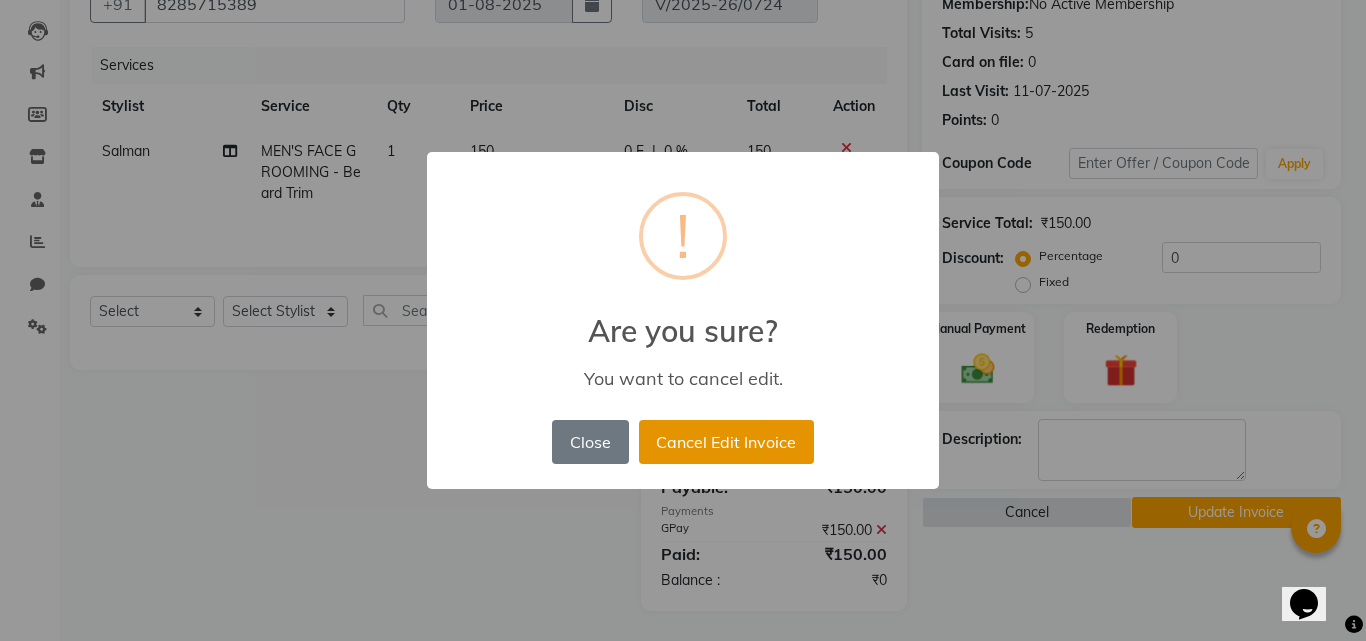 click on "Cancel Edit Invoice" at bounding box center [726, 442] 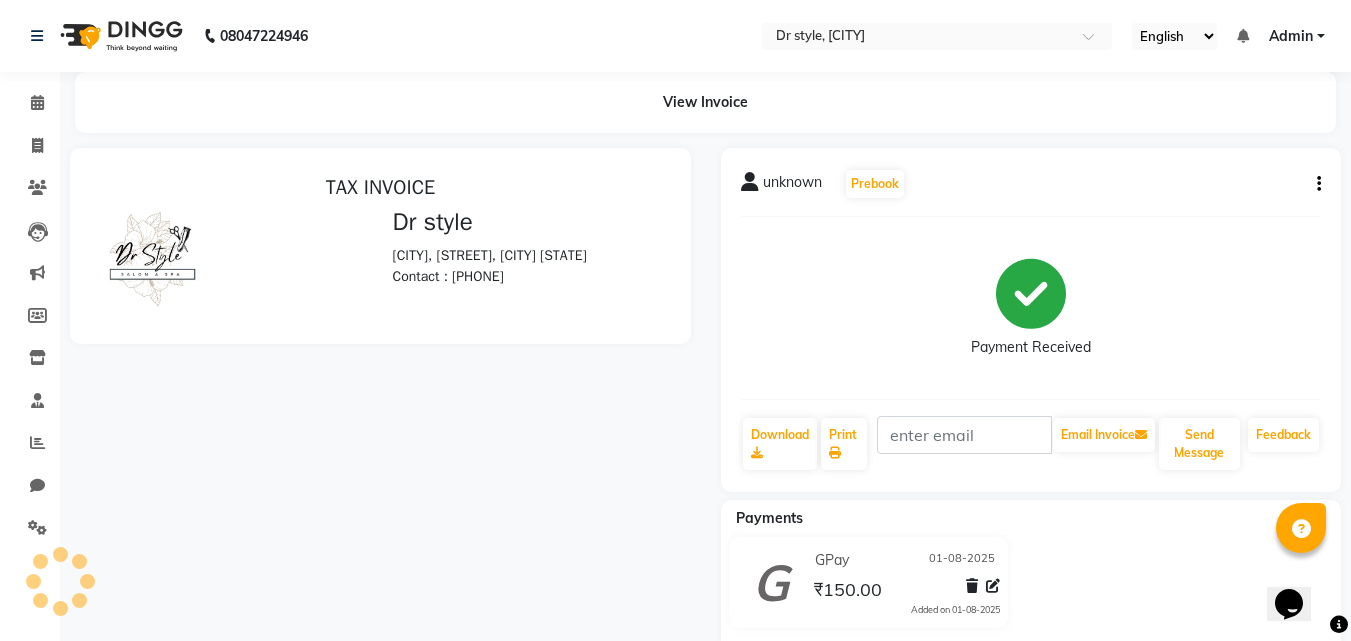 scroll, scrollTop: 0, scrollLeft: 0, axis: both 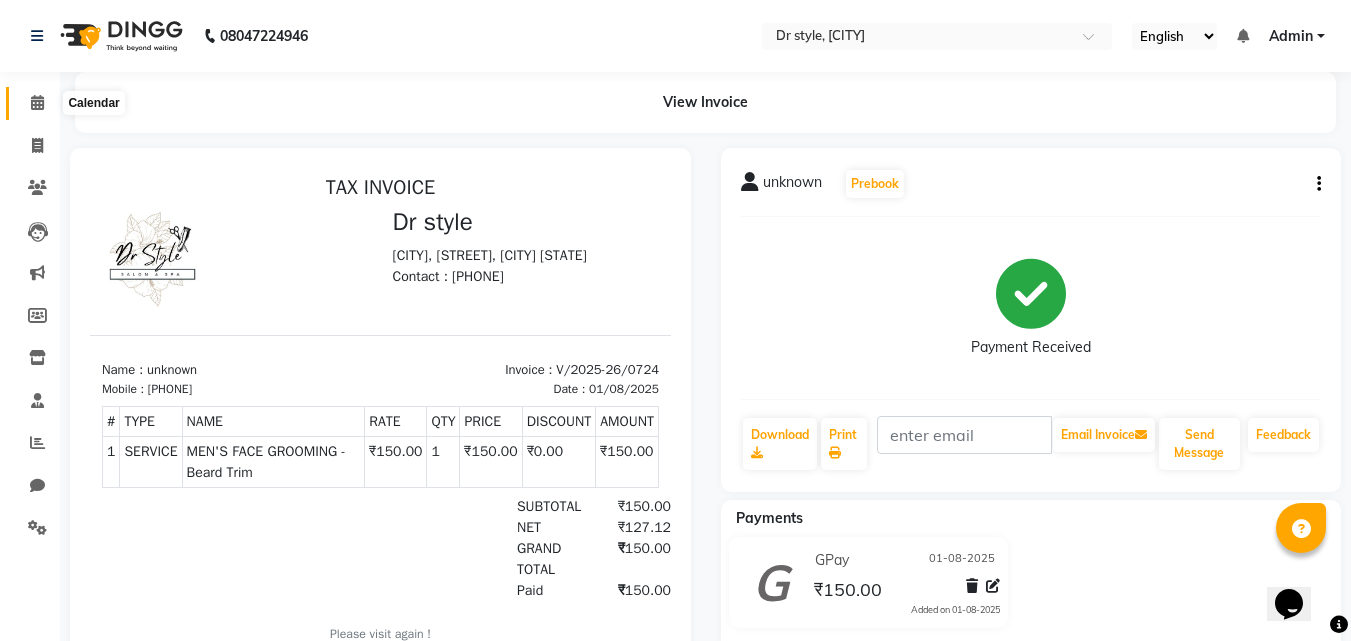 click 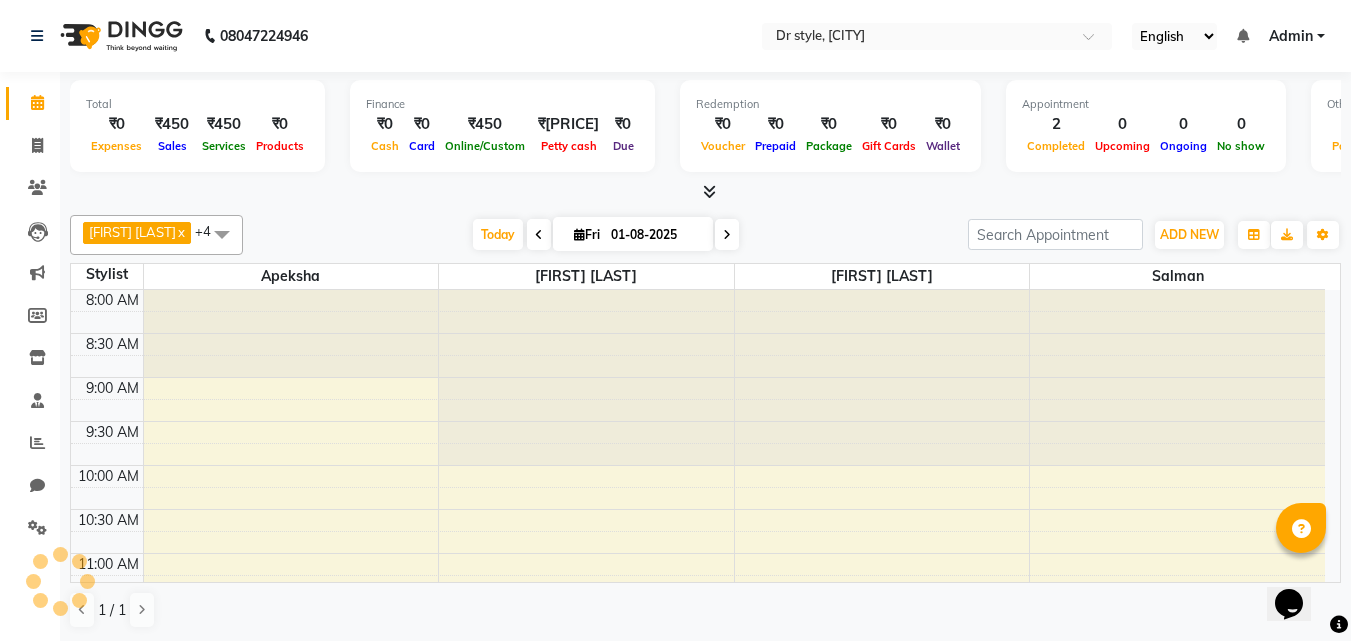 scroll, scrollTop: 0, scrollLeft: 0, axis: both 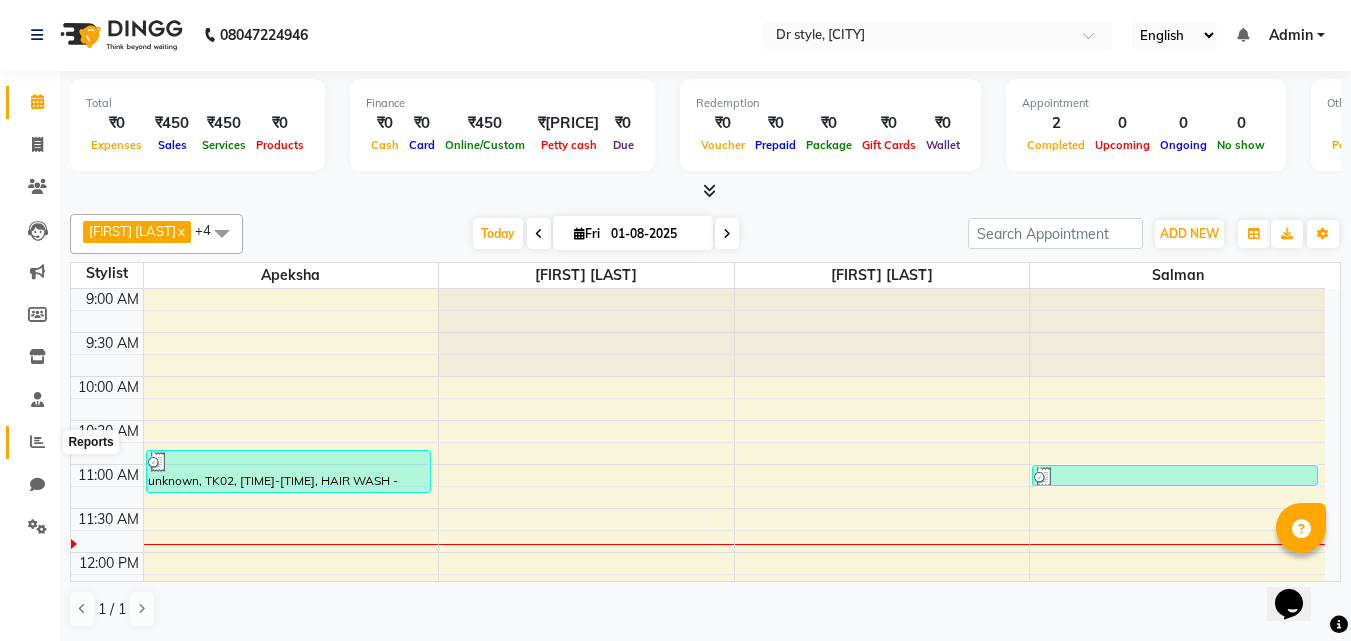 click 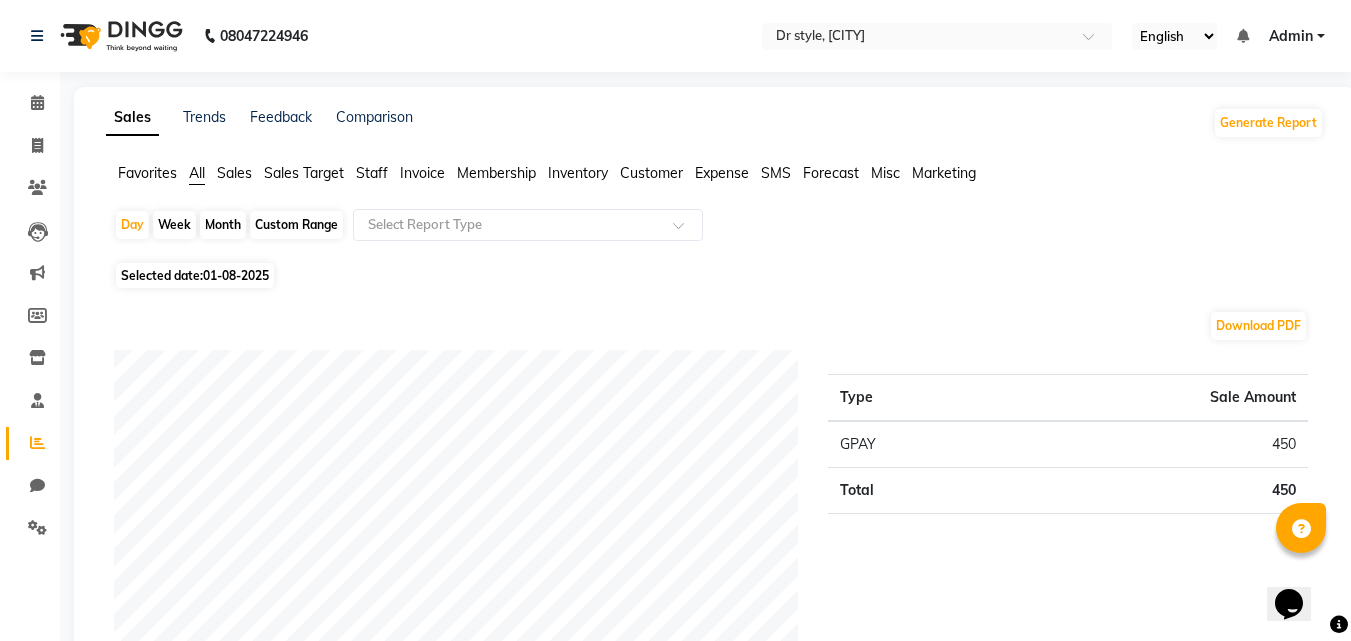 click on "Month" 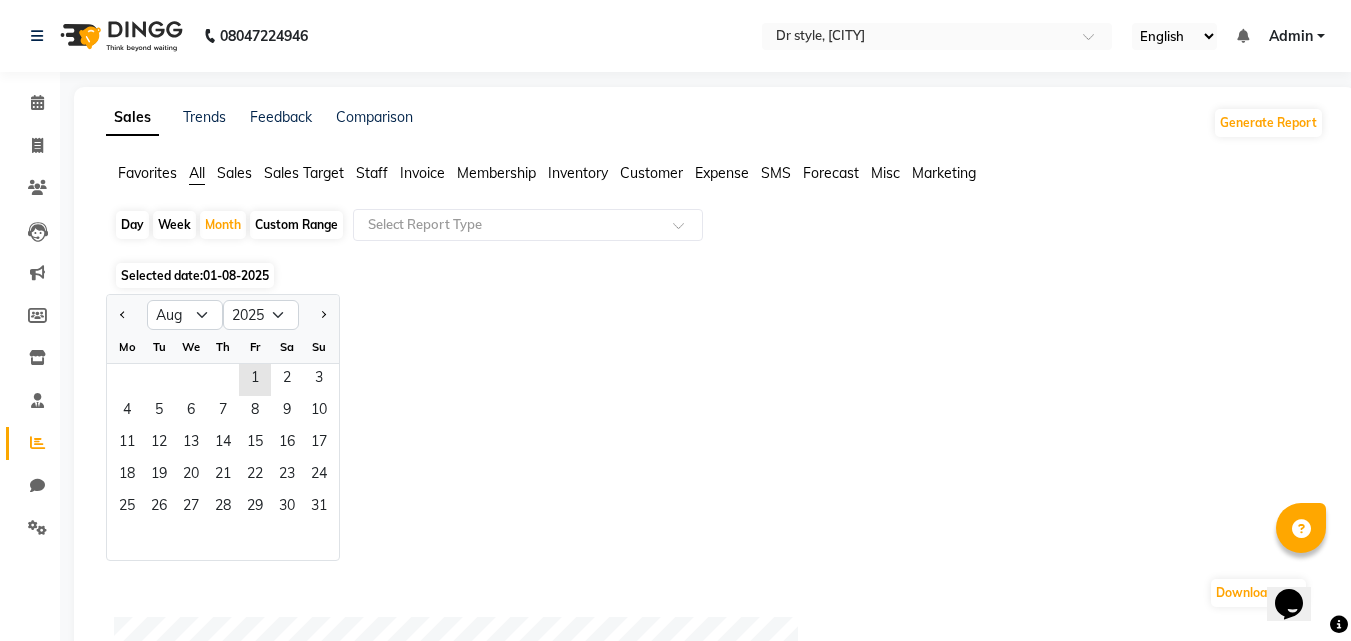 click on "Jan Feb Mar Apr May Jun Jul Aug Sep Oct Nov Dec 2015 2016 2017 2018 2019 2020 2021 2022 2023 2024 2025 2026 2027 2028 2029 2030 2031 2032 2033 2034 2035" 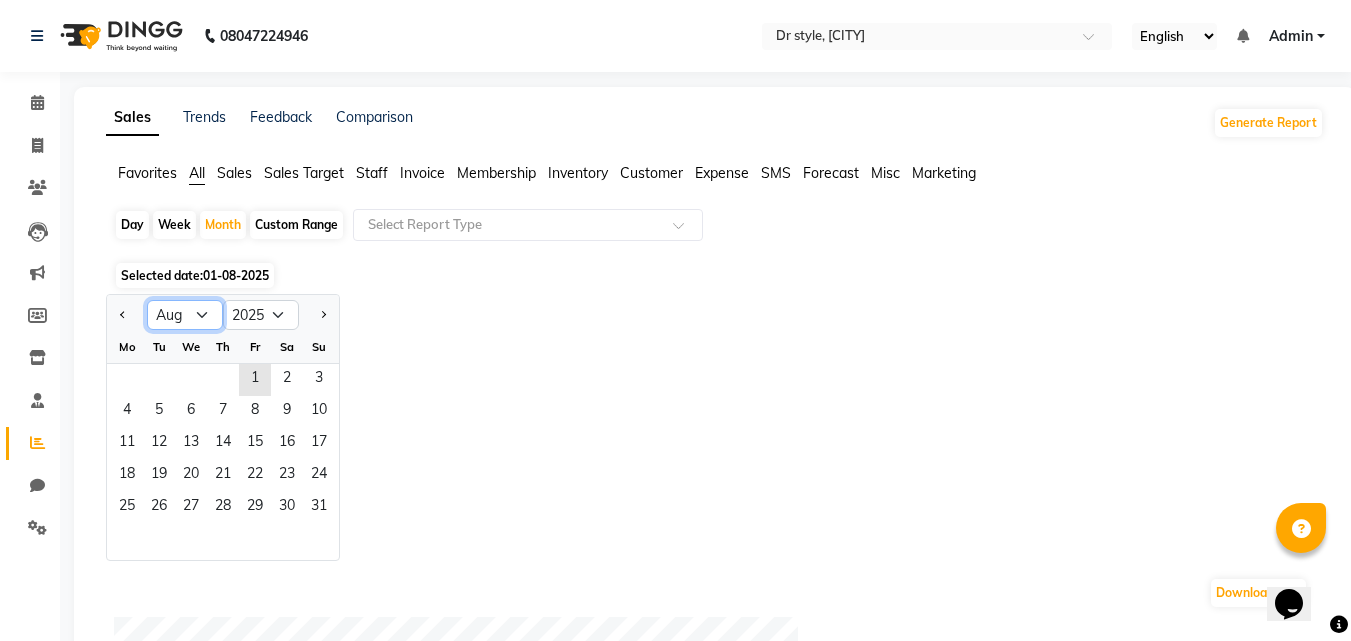 click on "Jan Feb Mar Apr May Jun Jul Aug Sep Oct Nov Dec" 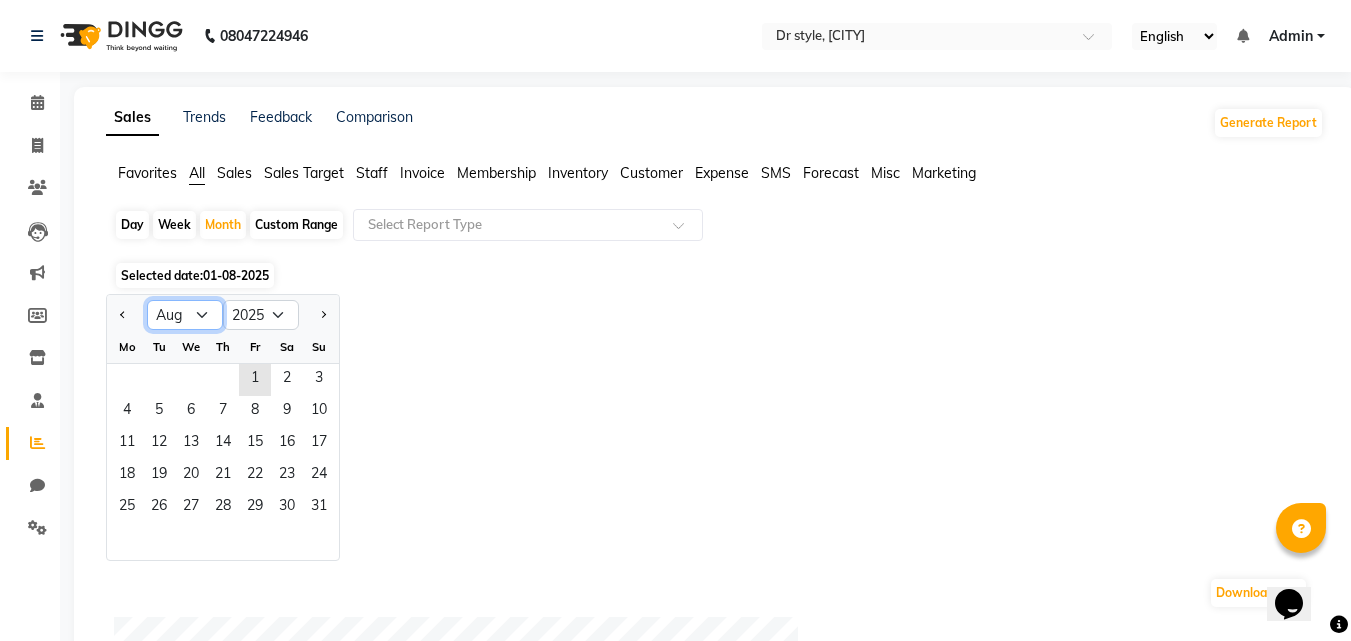 select on "7" 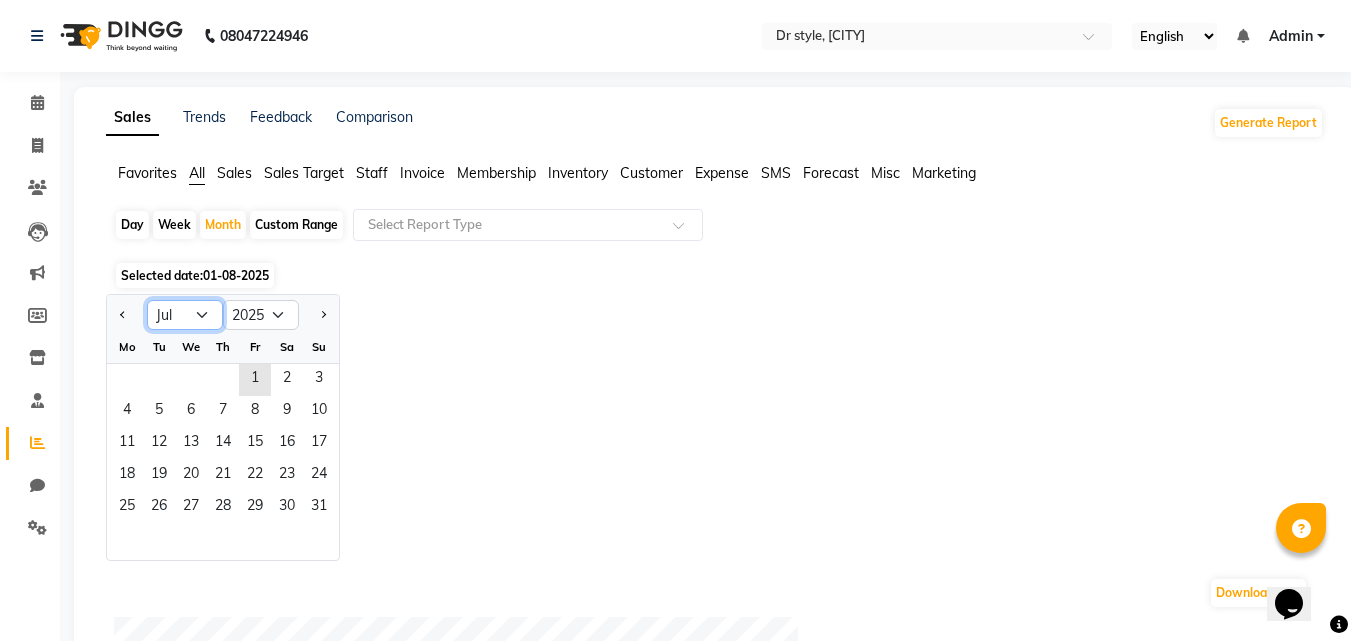 click on "Jan Feb Mar Apr May Jun Jul Aug Sep Oct Nov Dec" 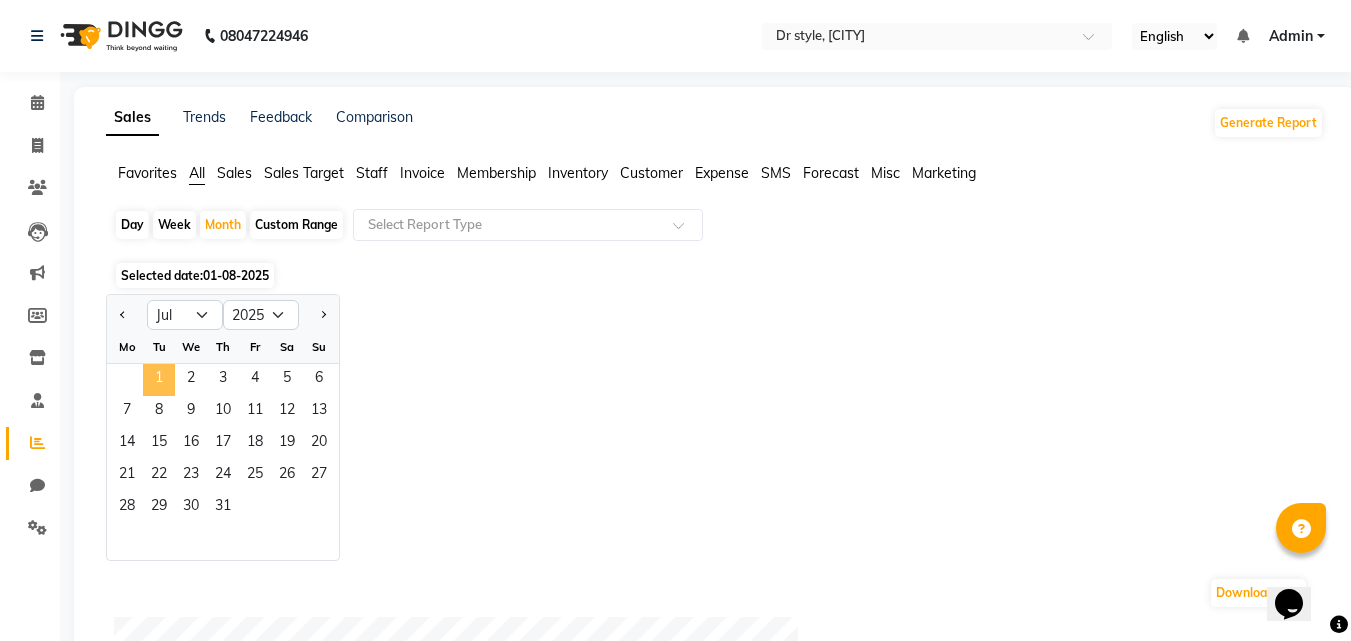 click on "1" 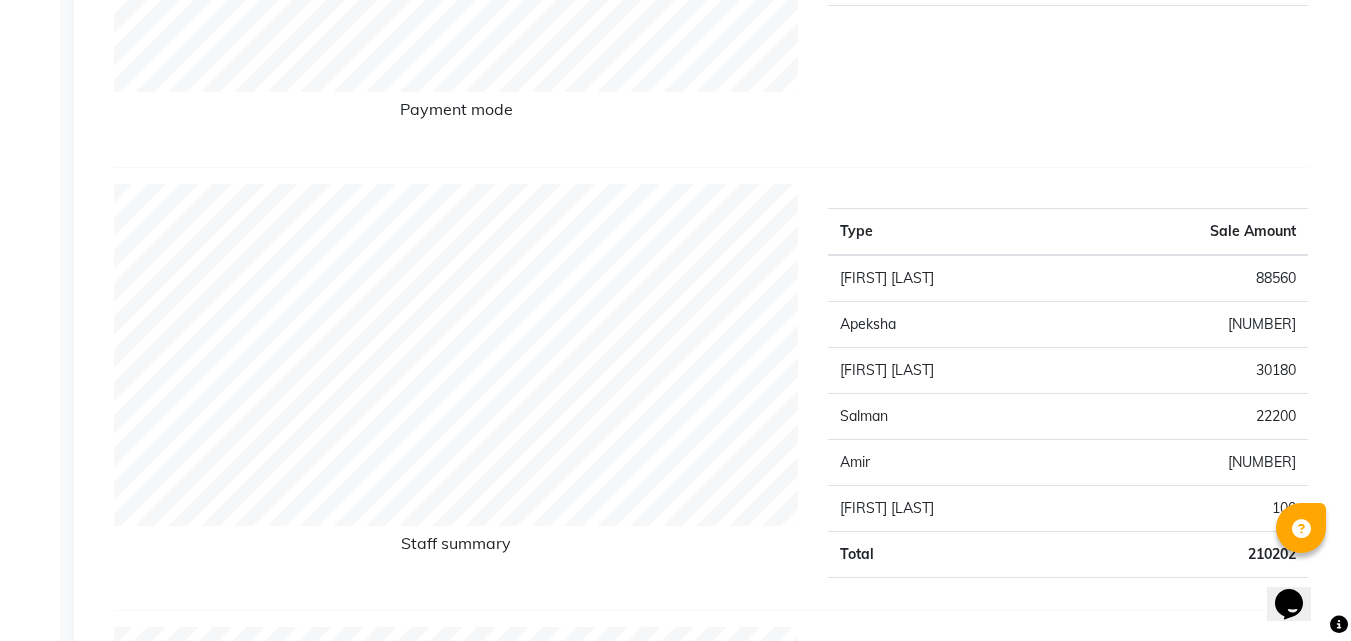 scroll, scrollTop: 0, scrollLeft: 0, axis: both 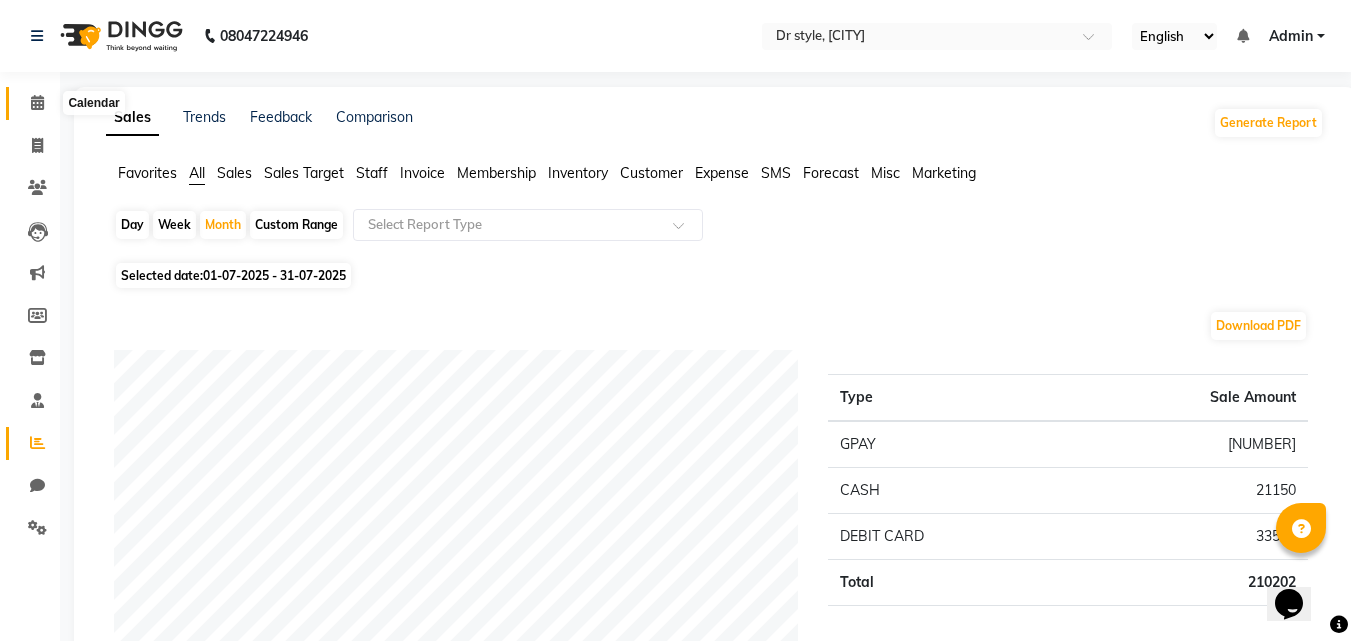 click 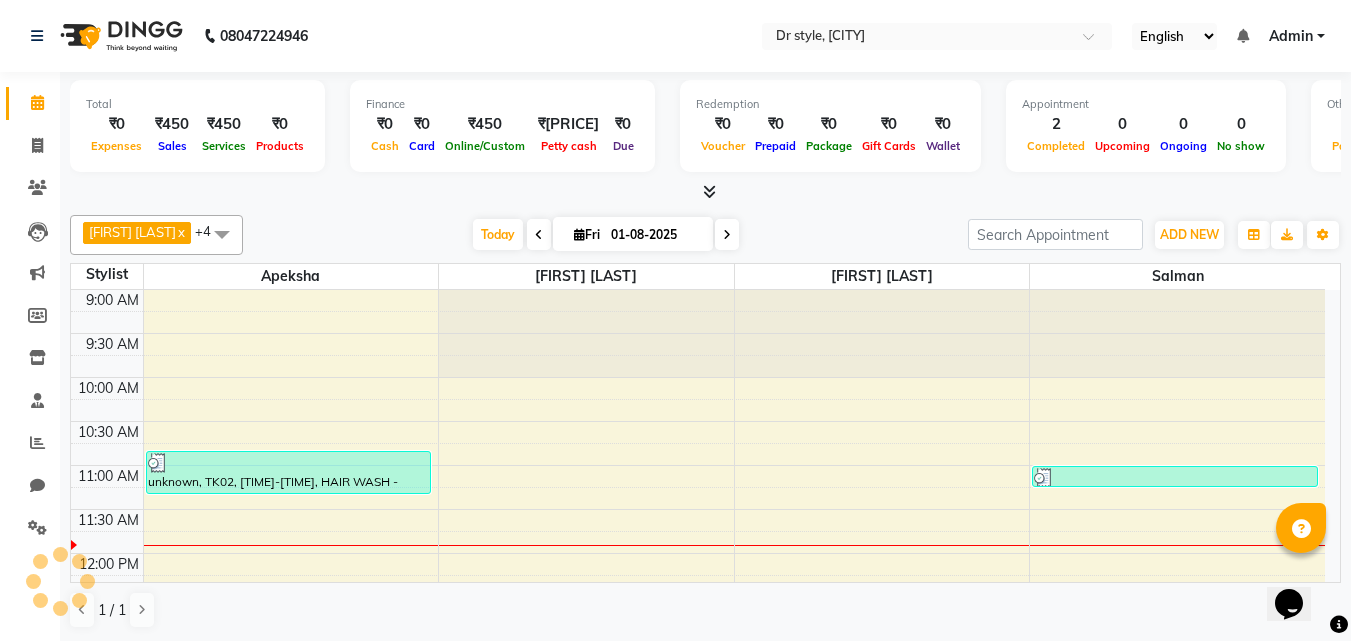 scroll, scrollTop: 0, scrollLeft: 0, axis: both 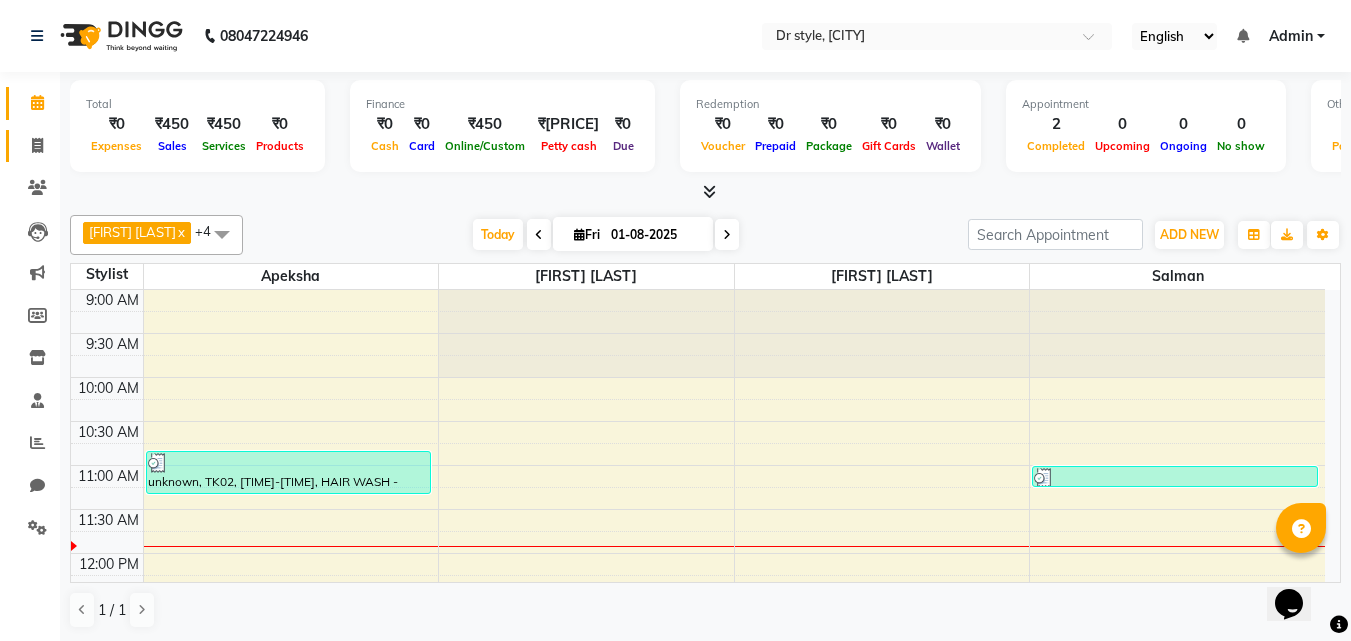 click on "Invoice" 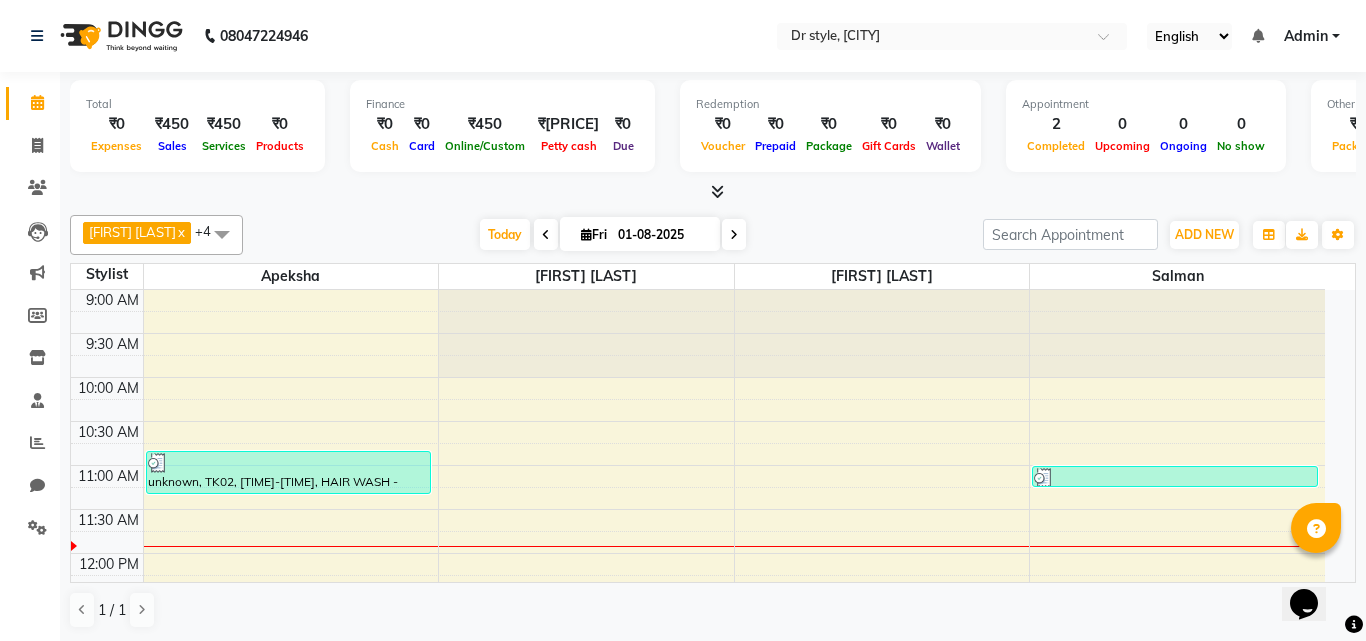 select on "service" 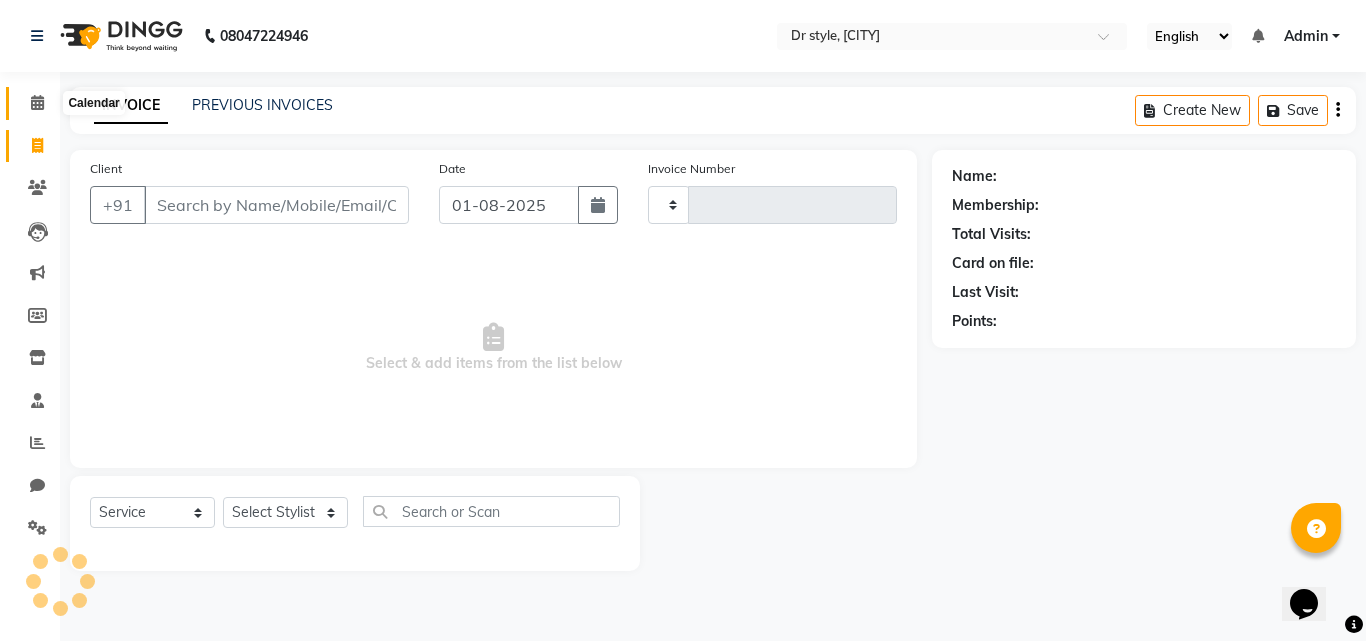 click 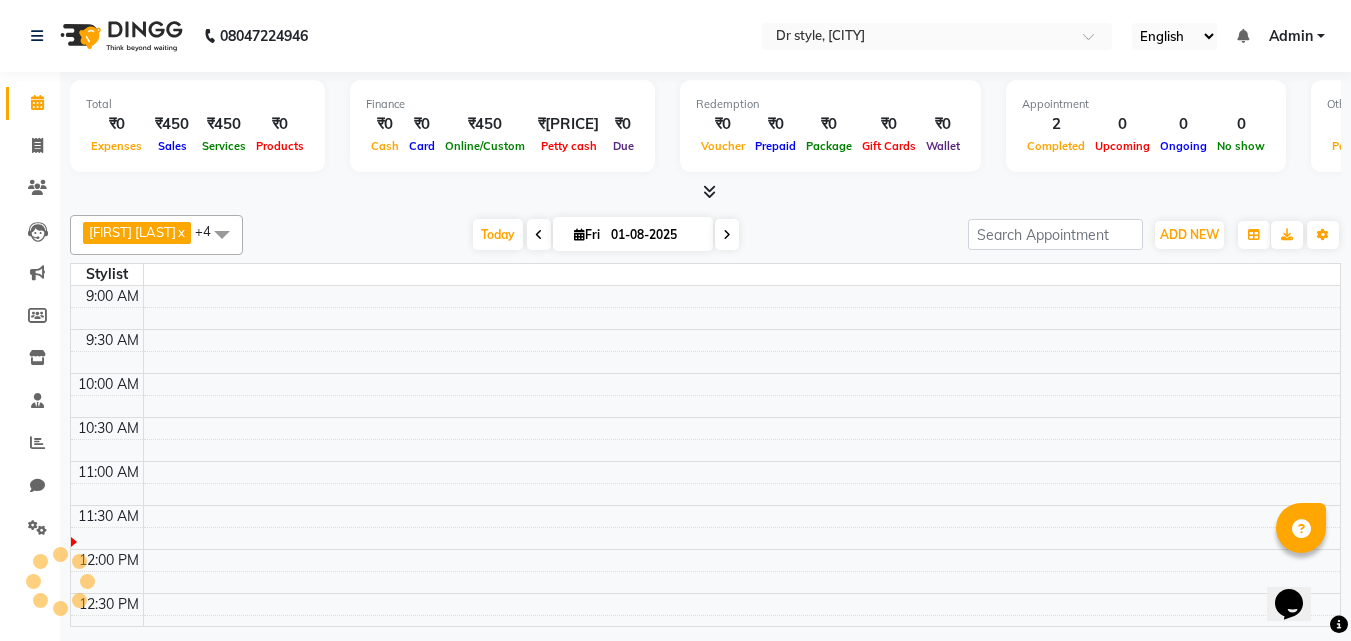 scroll, scrollTop: 1, scrollLeft: 0, axis: vertical 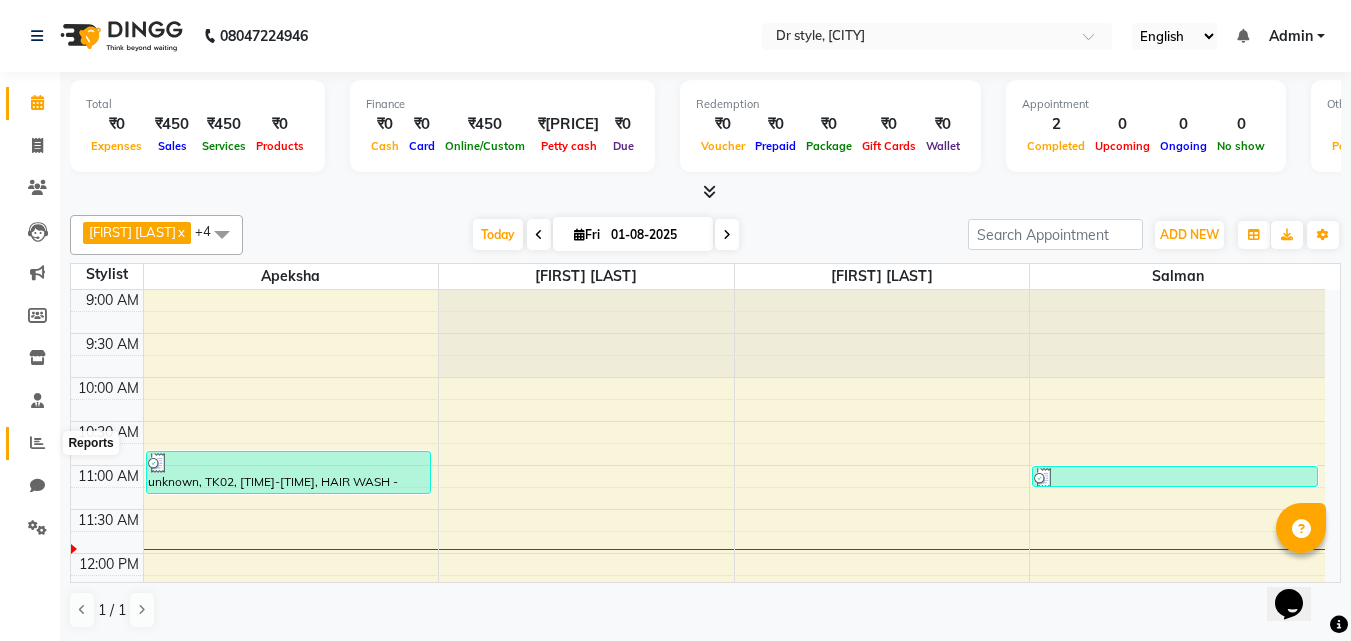 click 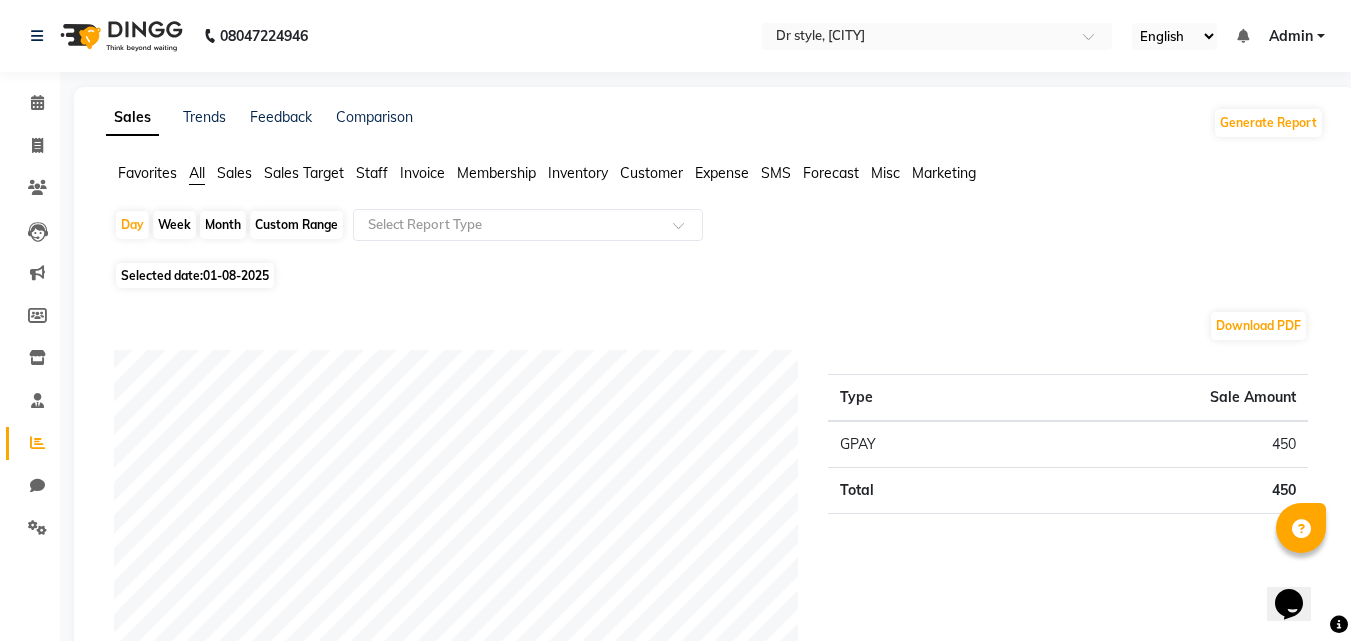 click on "Month" 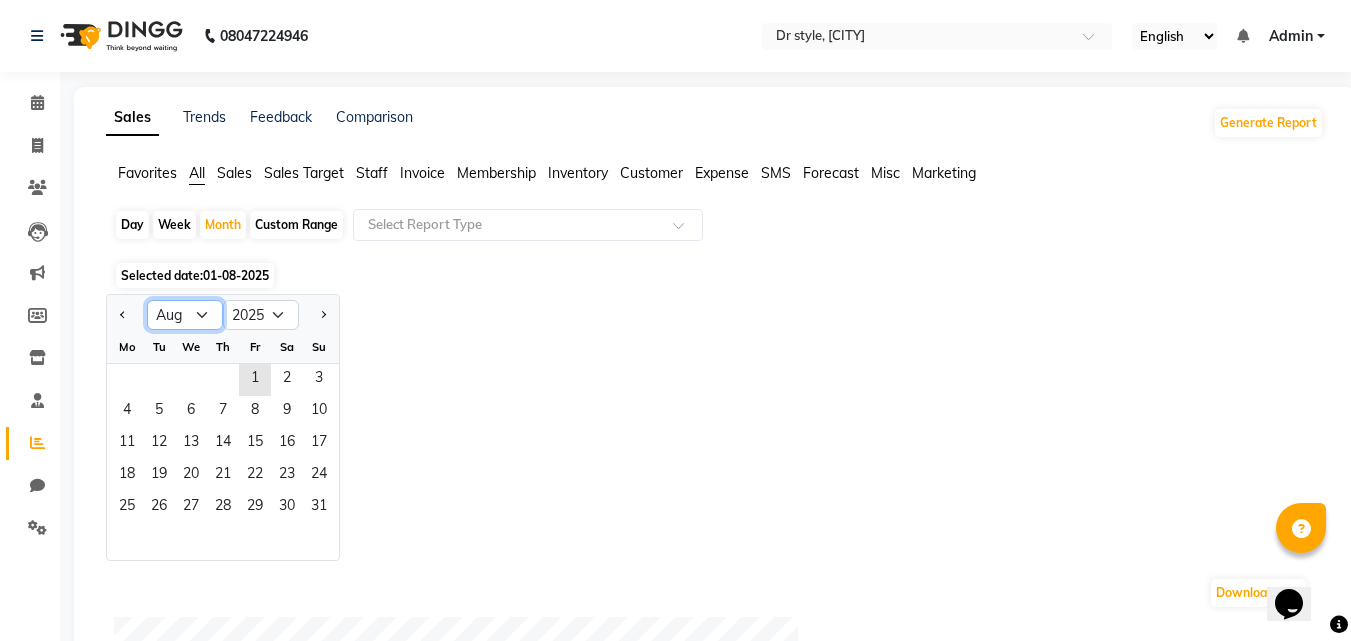 click on "Jan Feb Mar Apr May Jun Jul Aug Sep Oct Nov Dec" 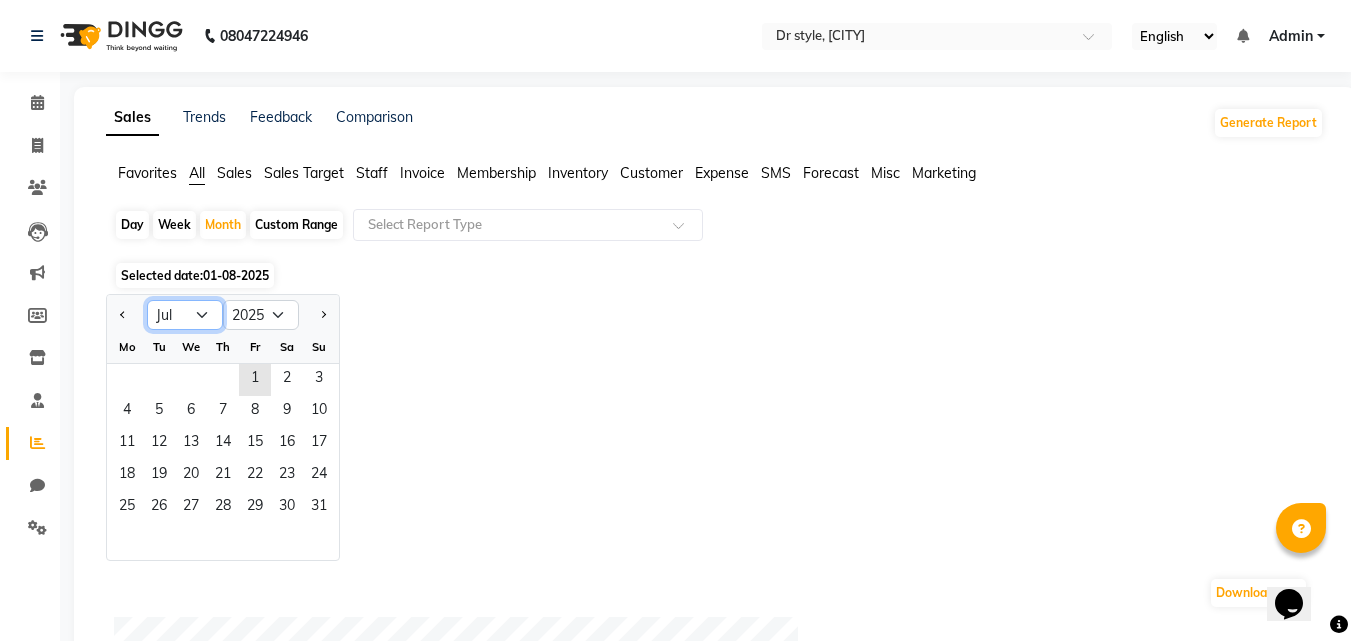 click on "Jan Feb Mar Apr May Jun Jul Aug Sep Oct Nov Dec" 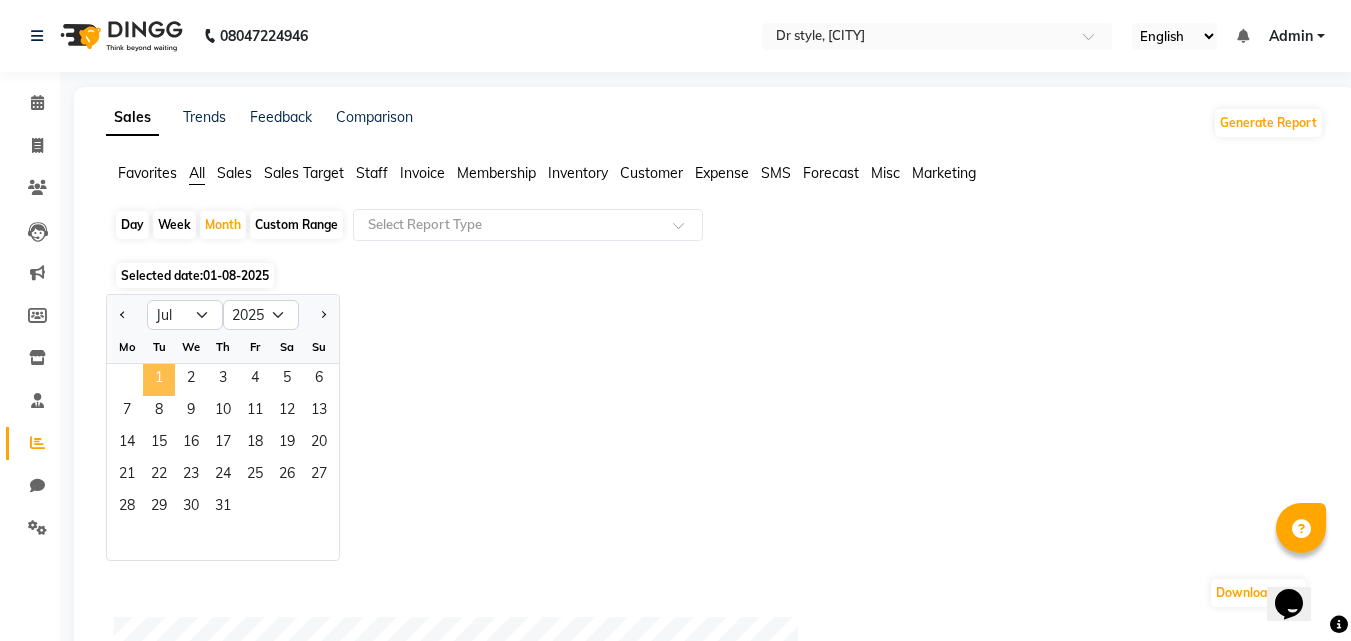 click on "1" 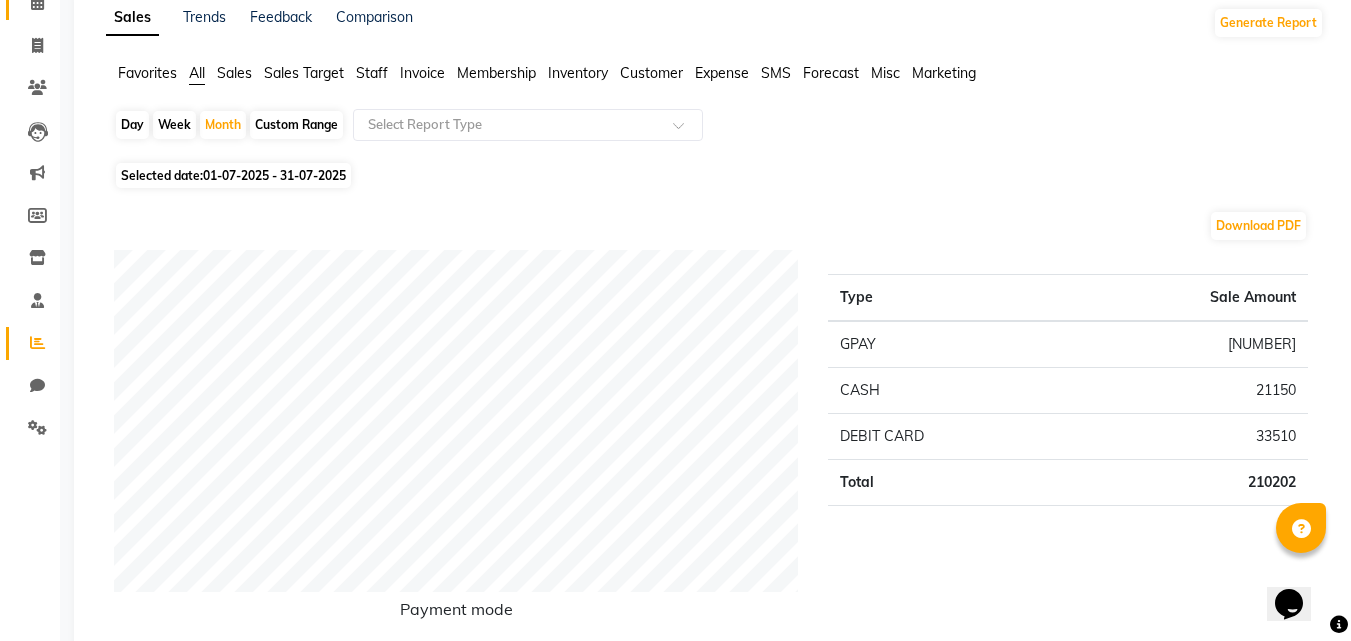 scroll, scrollTop: 0, scrollLeft: 0, axis: both 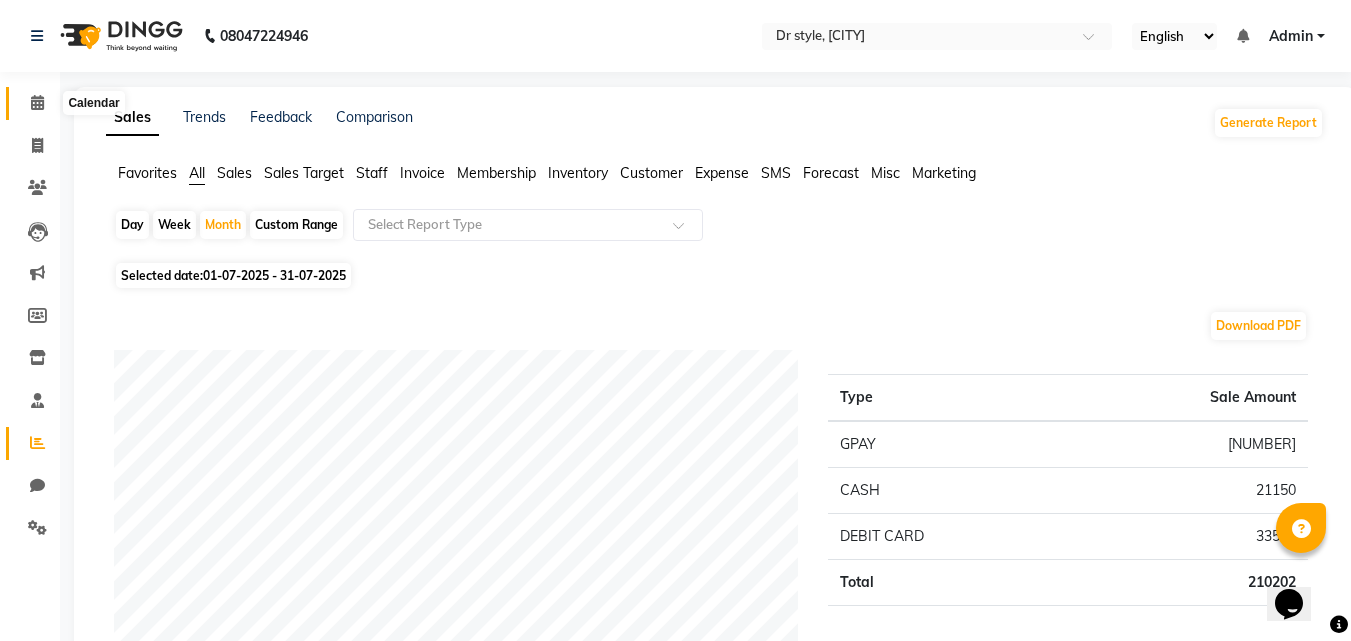 click 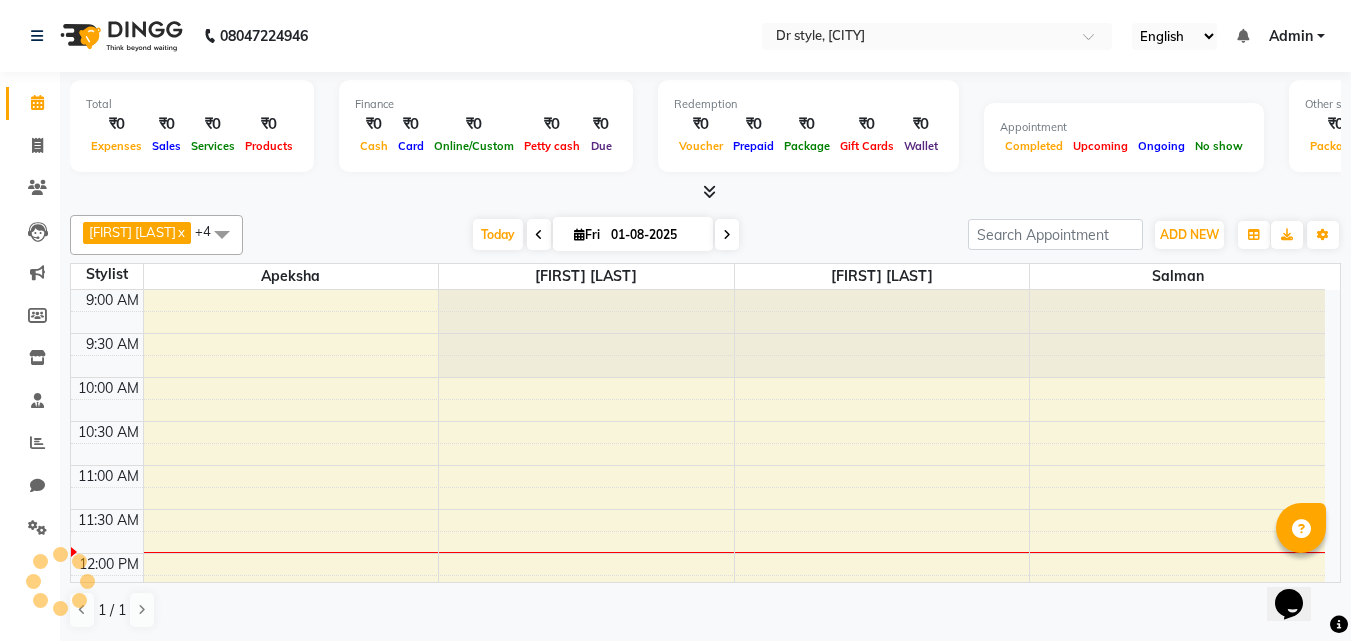 scroll, scrollTop: 0, scrollLeft: 0, axis: both 